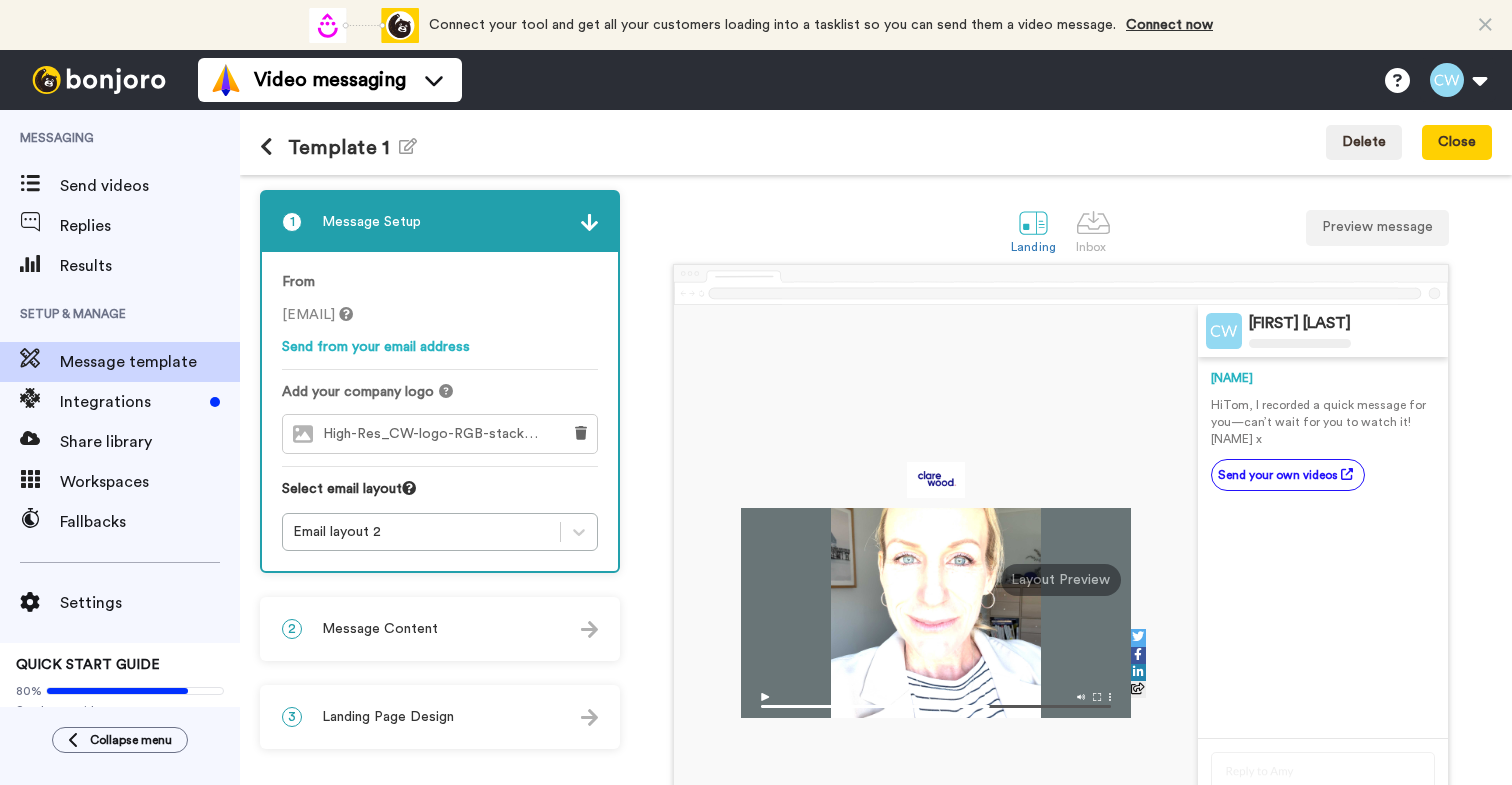 scroll, scrollTop: 0, scrollLeft: 0, axis: both 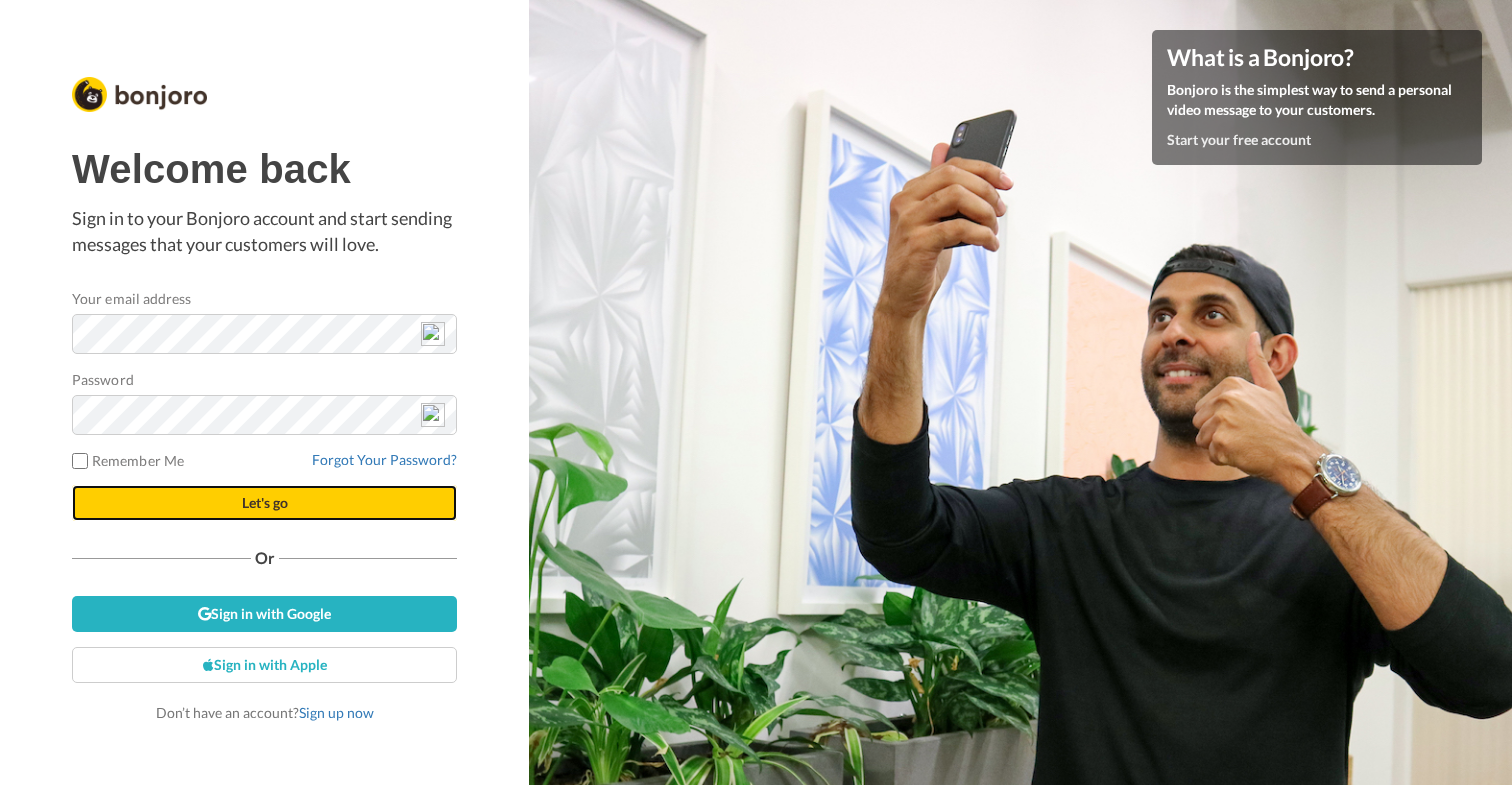 click on "Let's go" at bounding box center (265, 502) 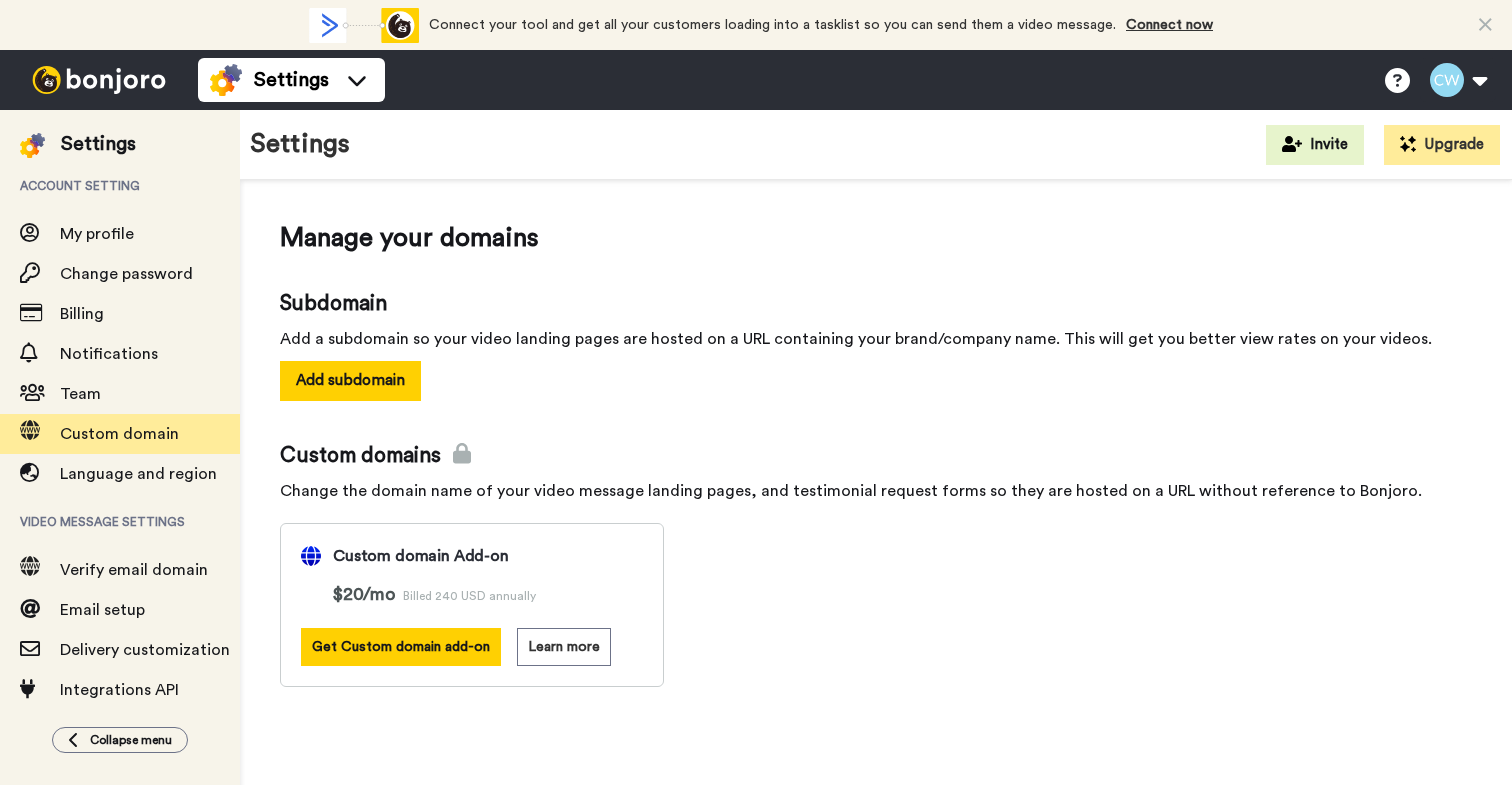 scroll, scrollTop: 0, scrollLeft: 0, axis: both 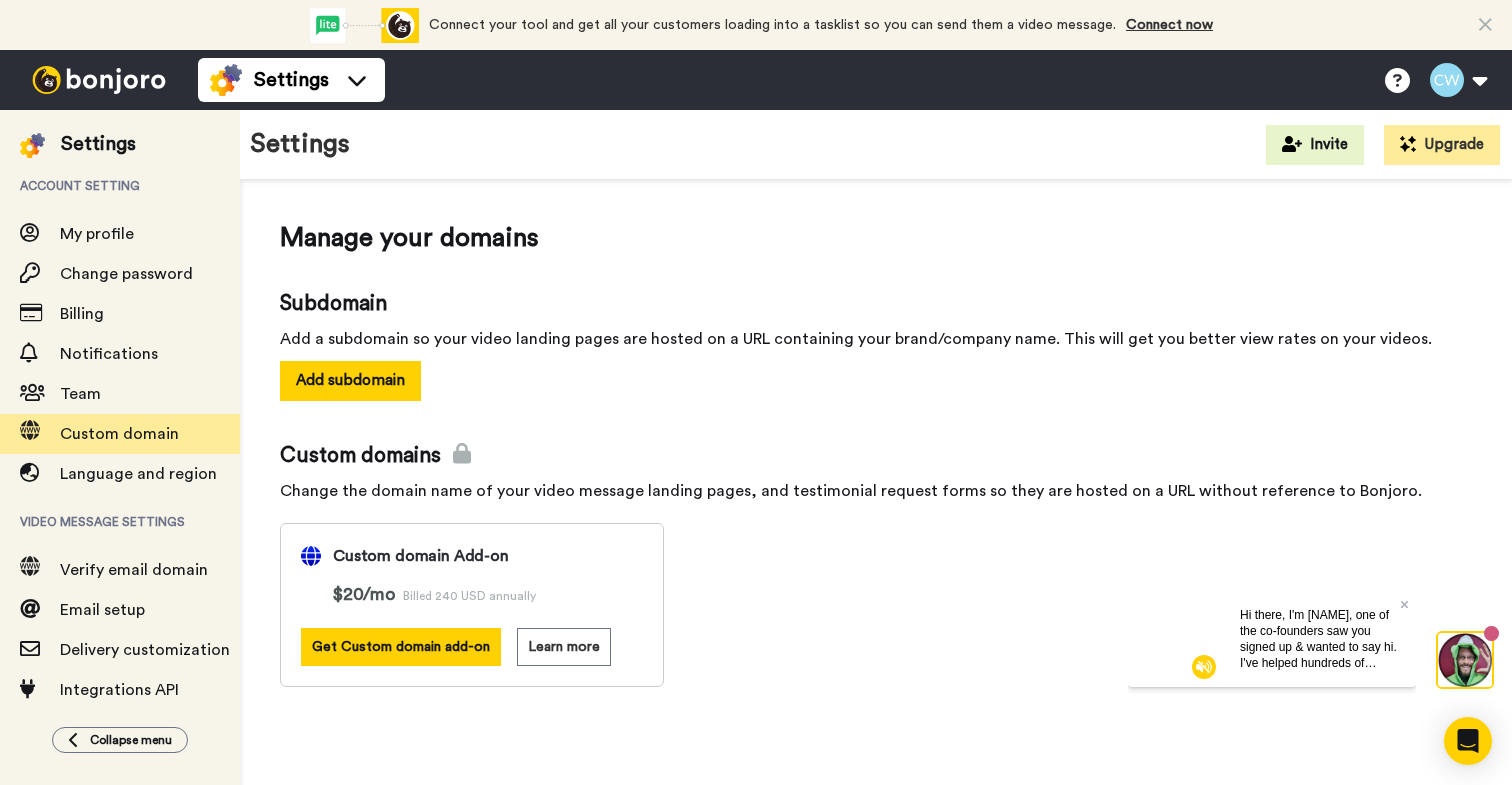 click at bounding box center [99, 80] 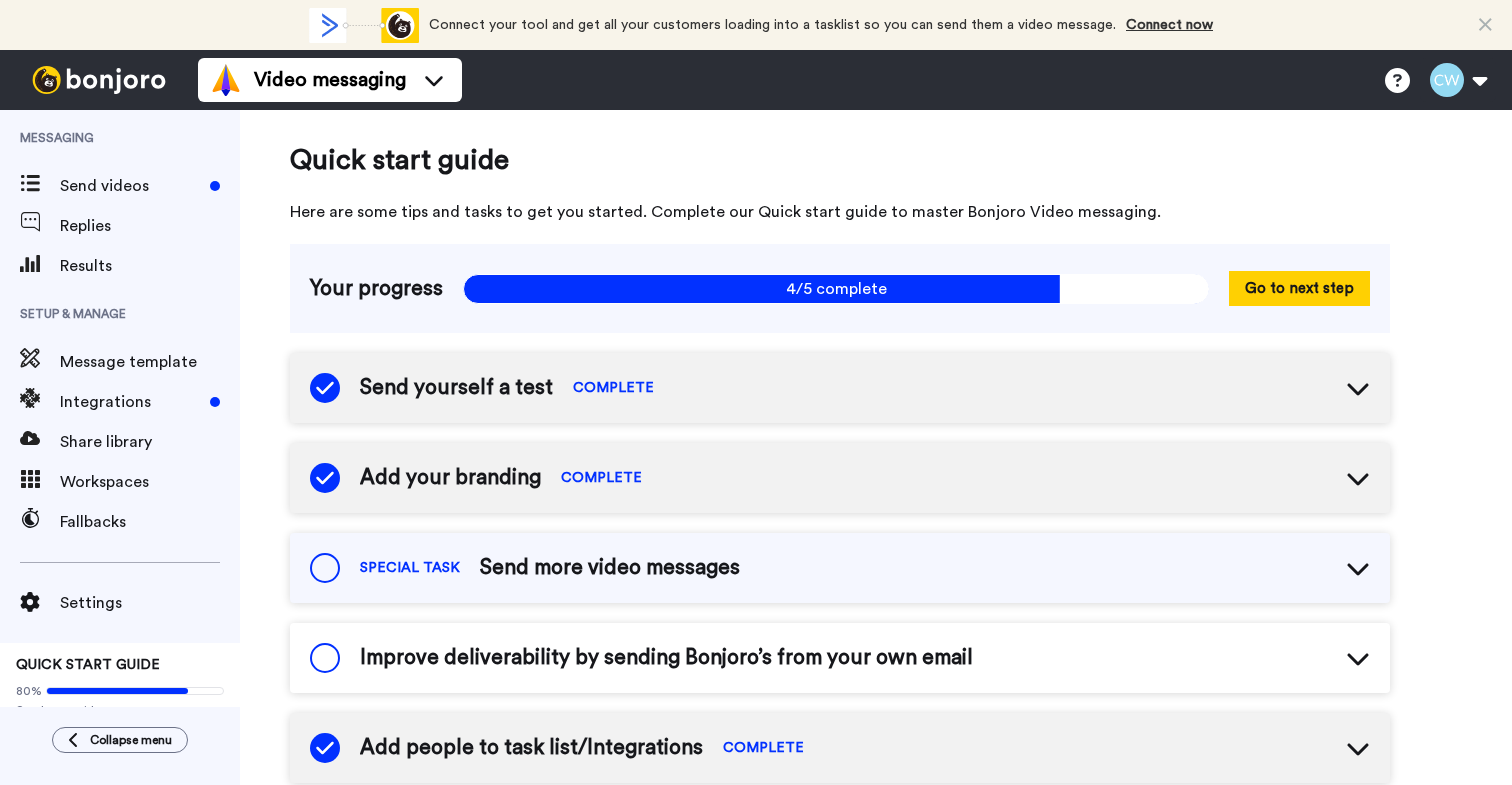 scroll, scrollTop: 0, scrollLeft: 0, axis: both 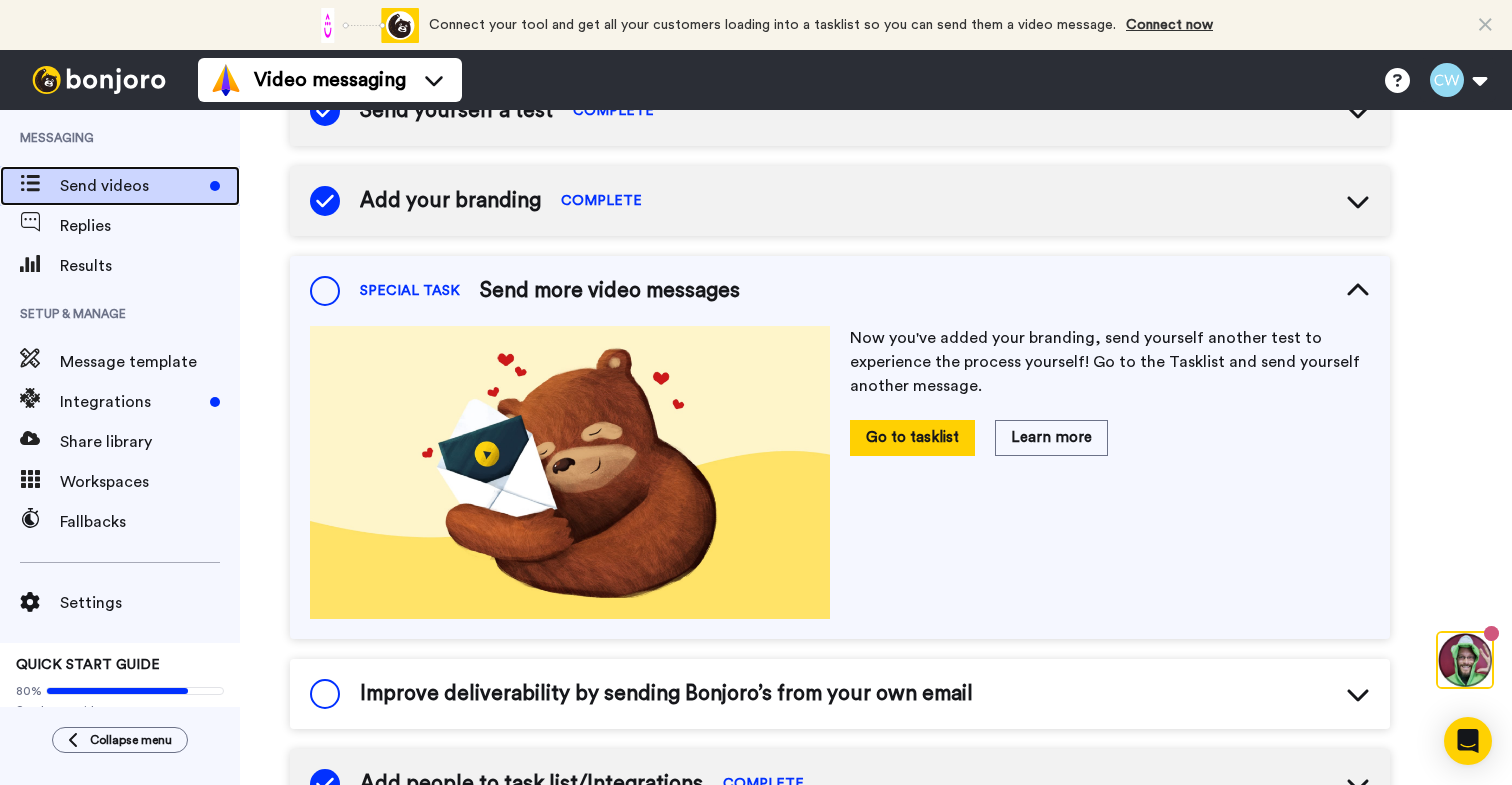 click on "Send videos" at bounding box center [131, 186] 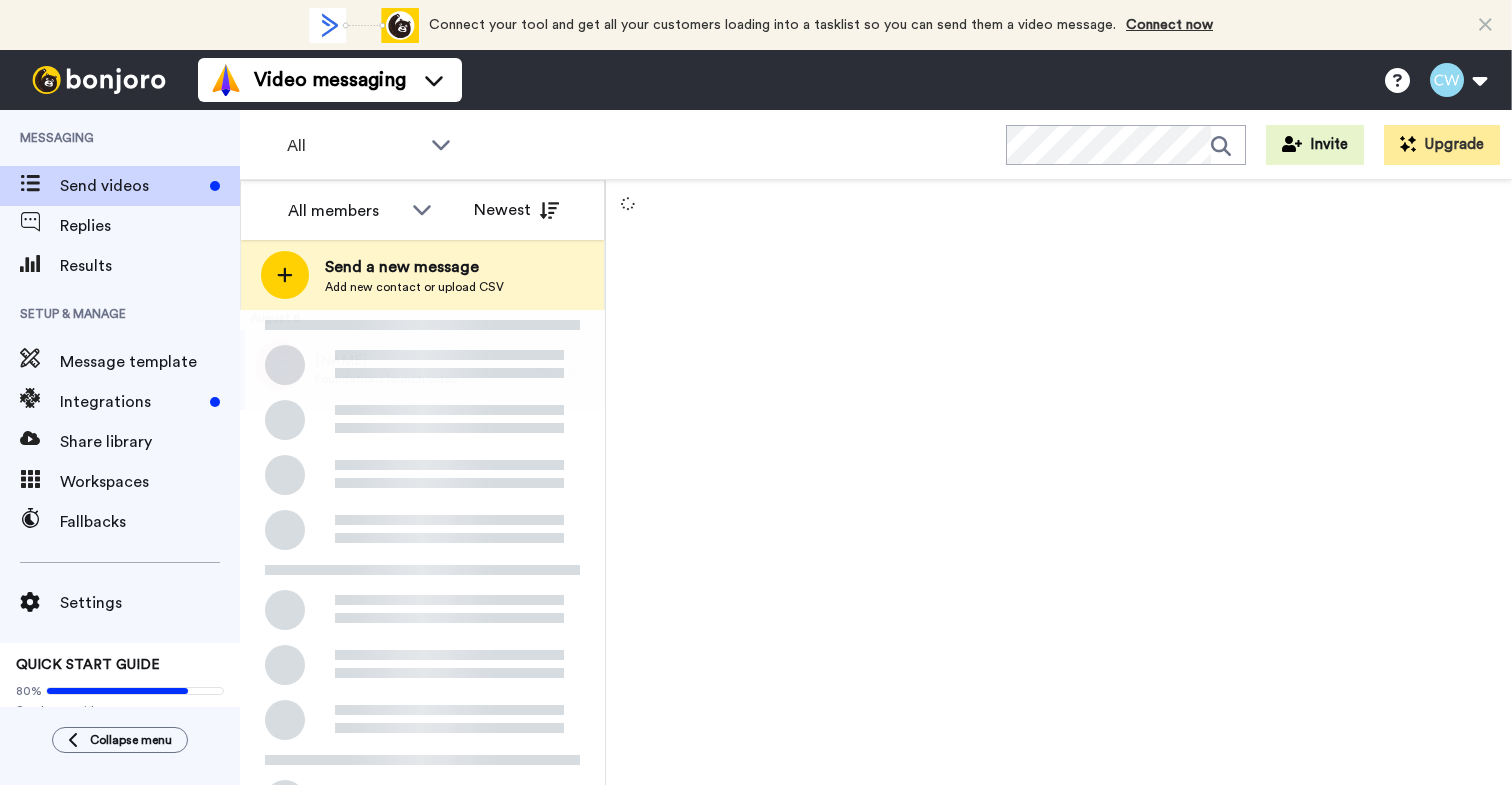 scroll, scrollTop: 0, scrollLeft: 0, axis: both 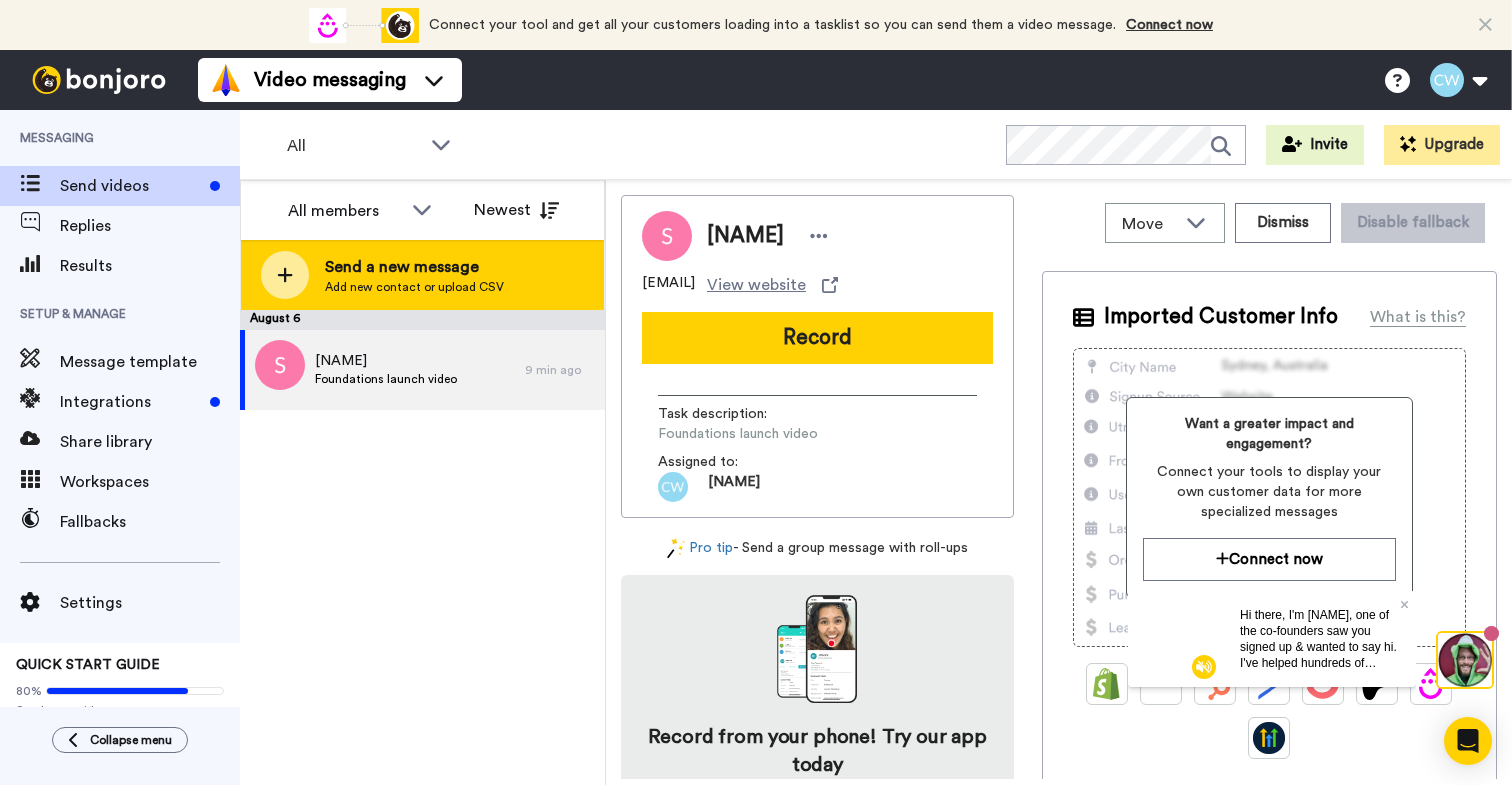 click on "Add new contact or upload CSV" at bounding box center (414, 287) 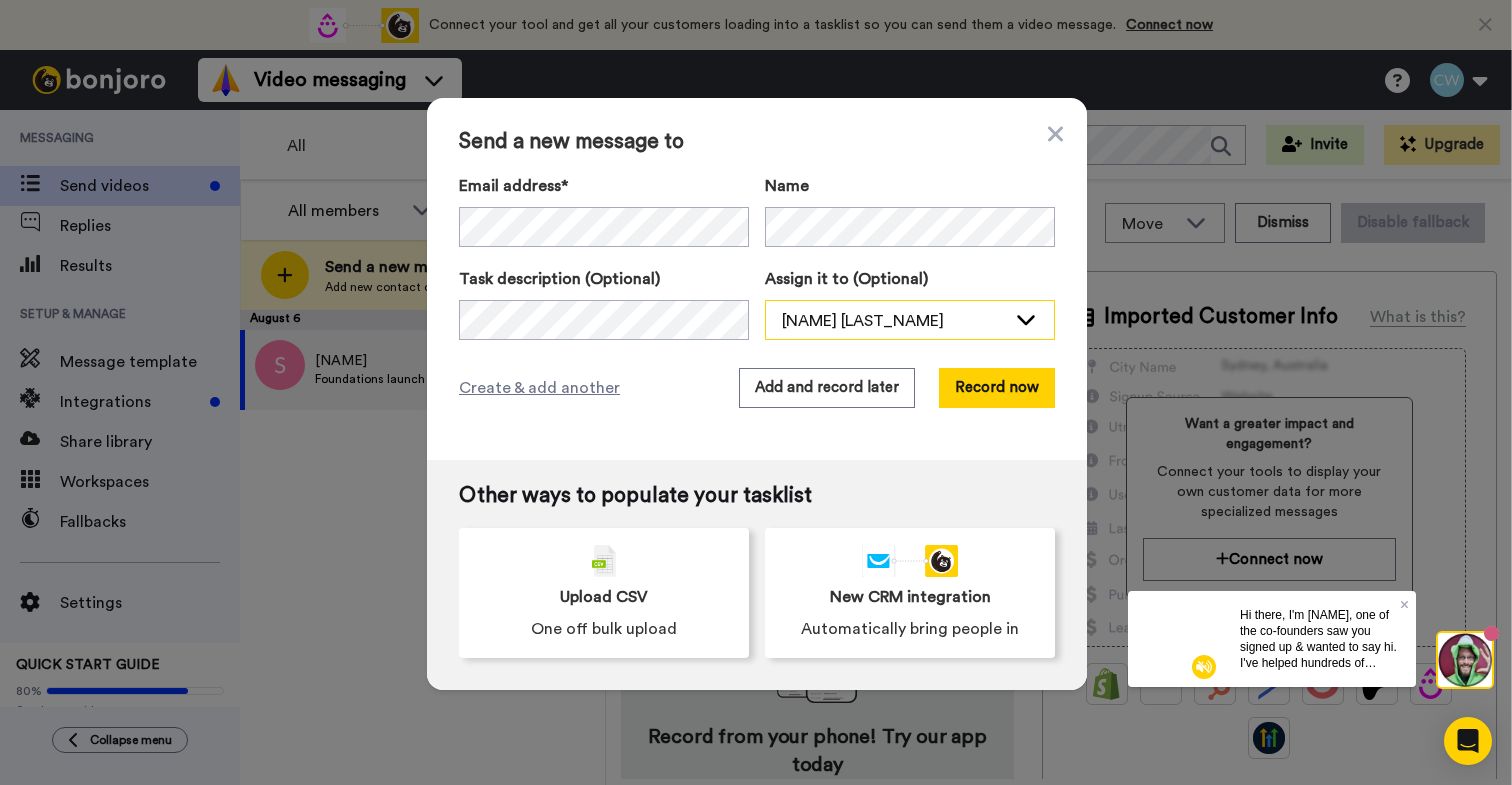 click on "Clare Wood" at bounding box center [910, 321] 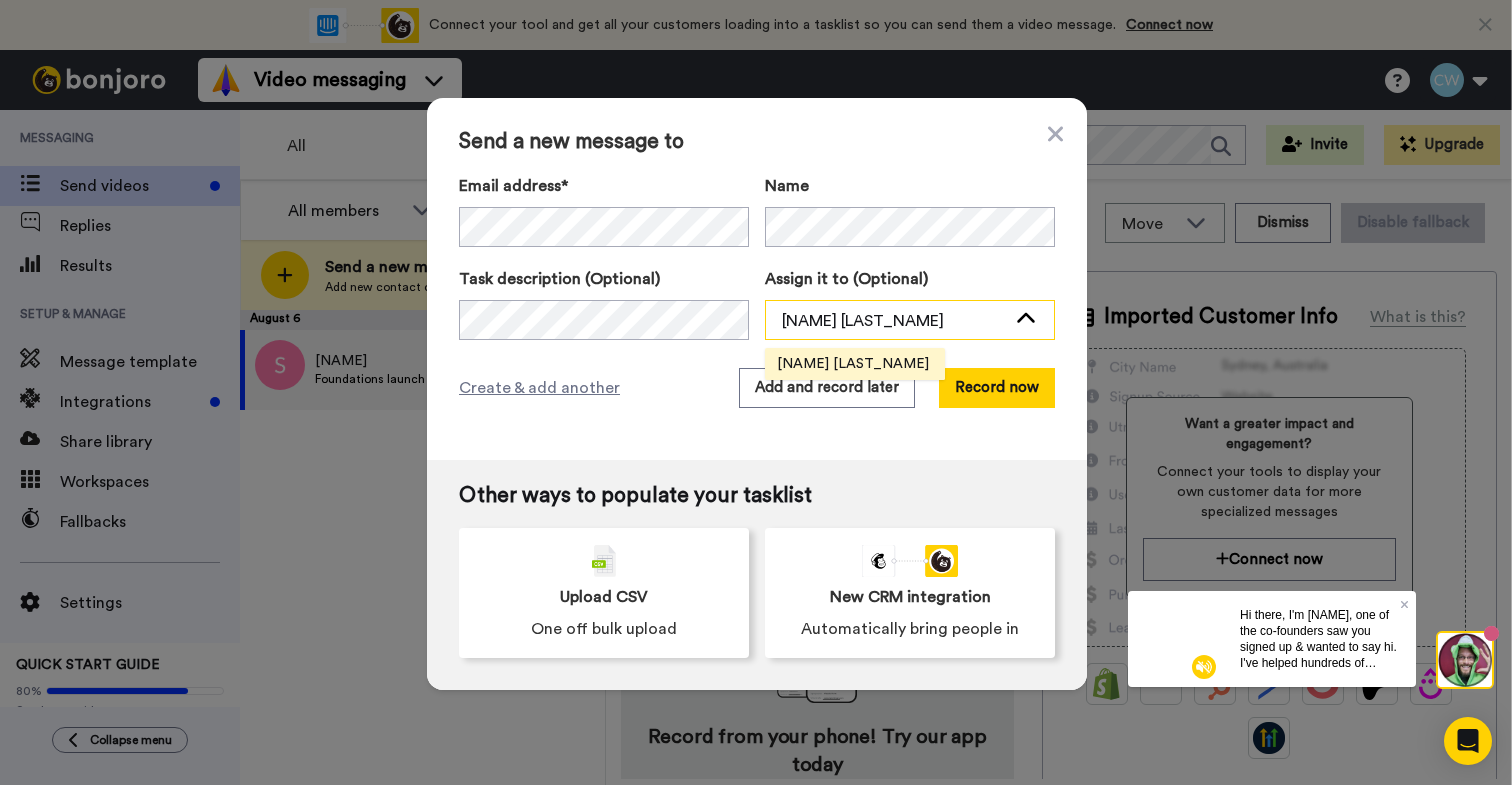 click on "Clare Wood" at bounding box center [910, 321] 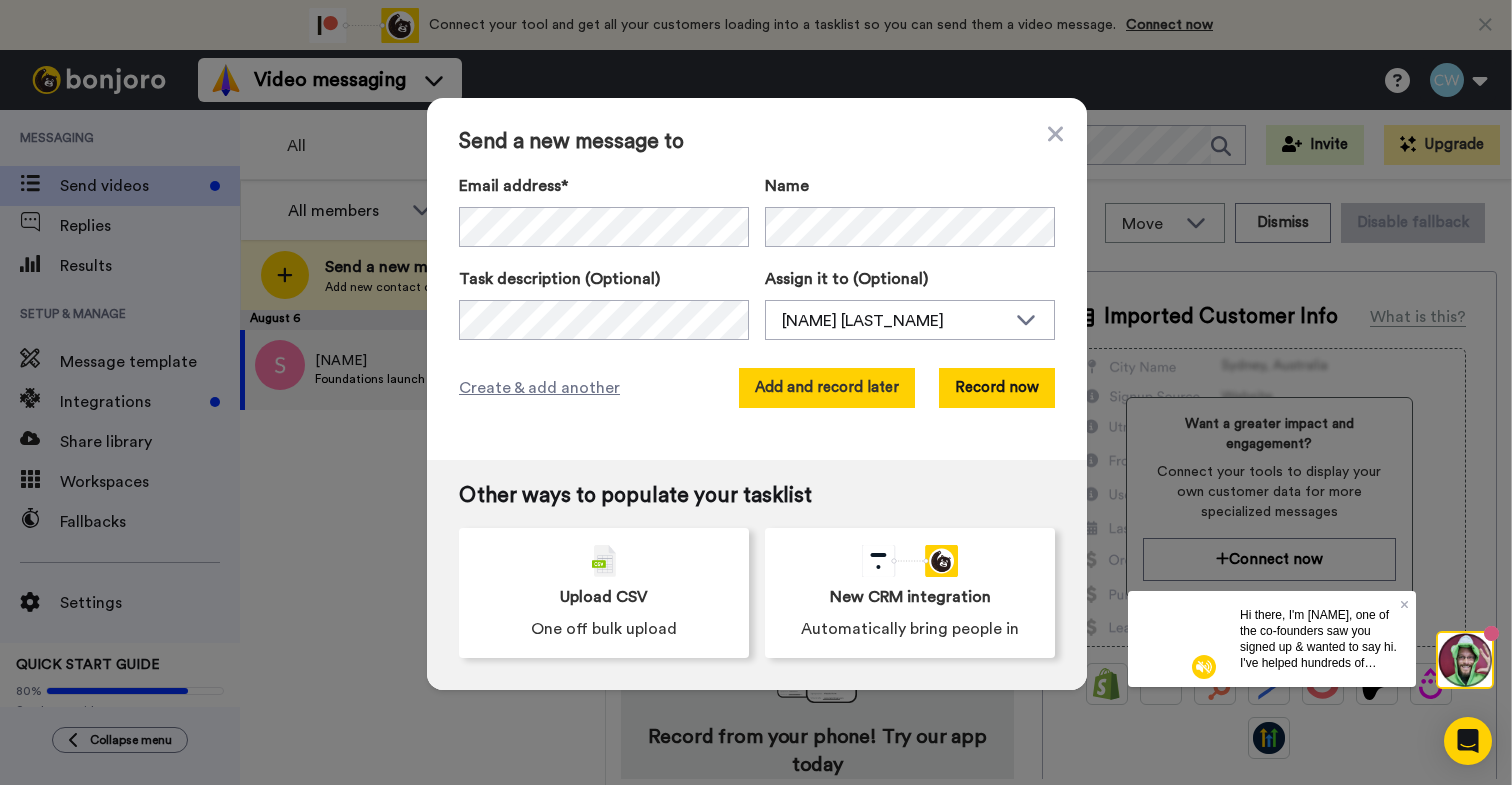 click on "Add and record later" at bounding box center [827, 388] 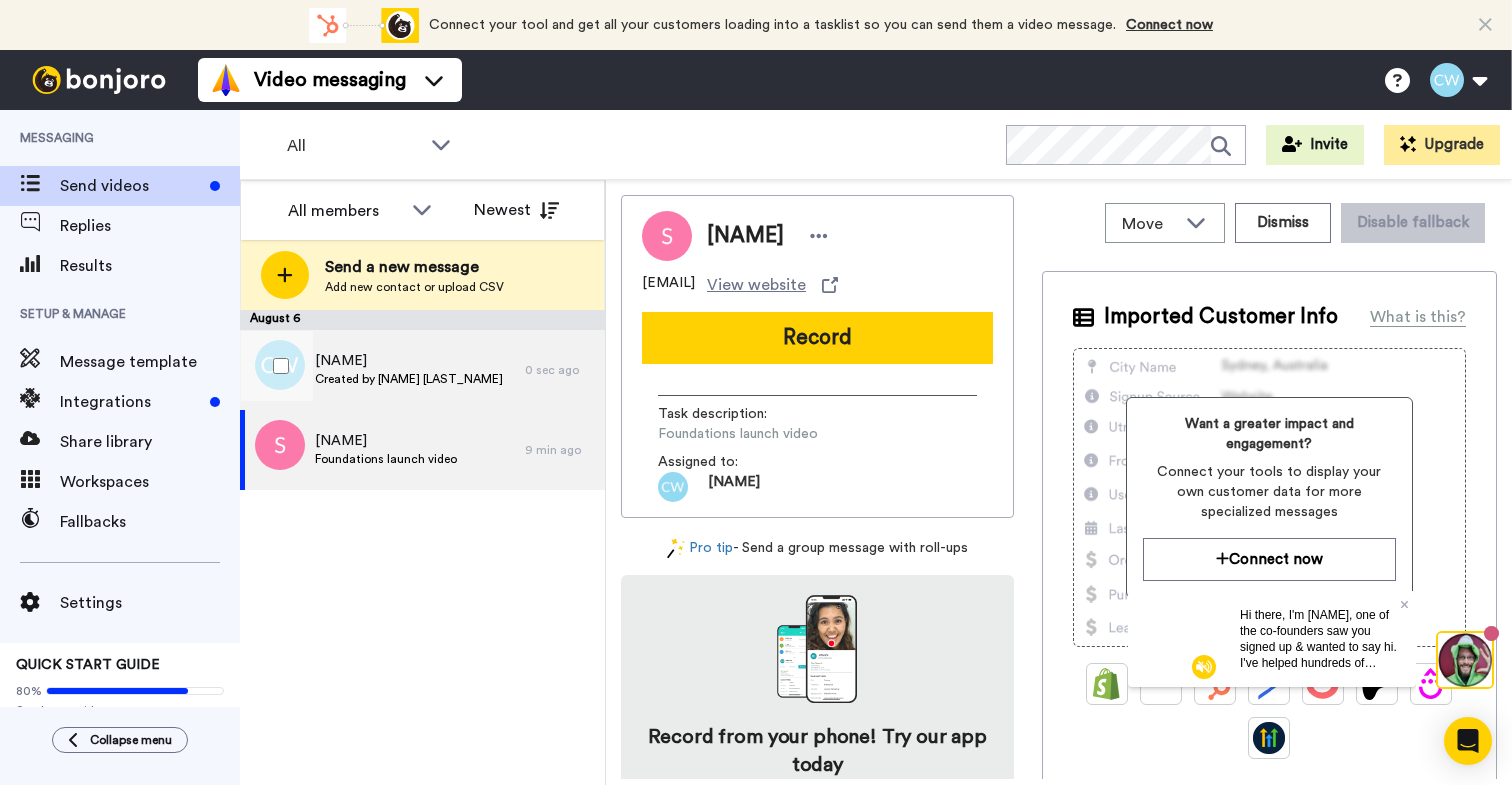click on "Clare" at bounding box center (409, 361) 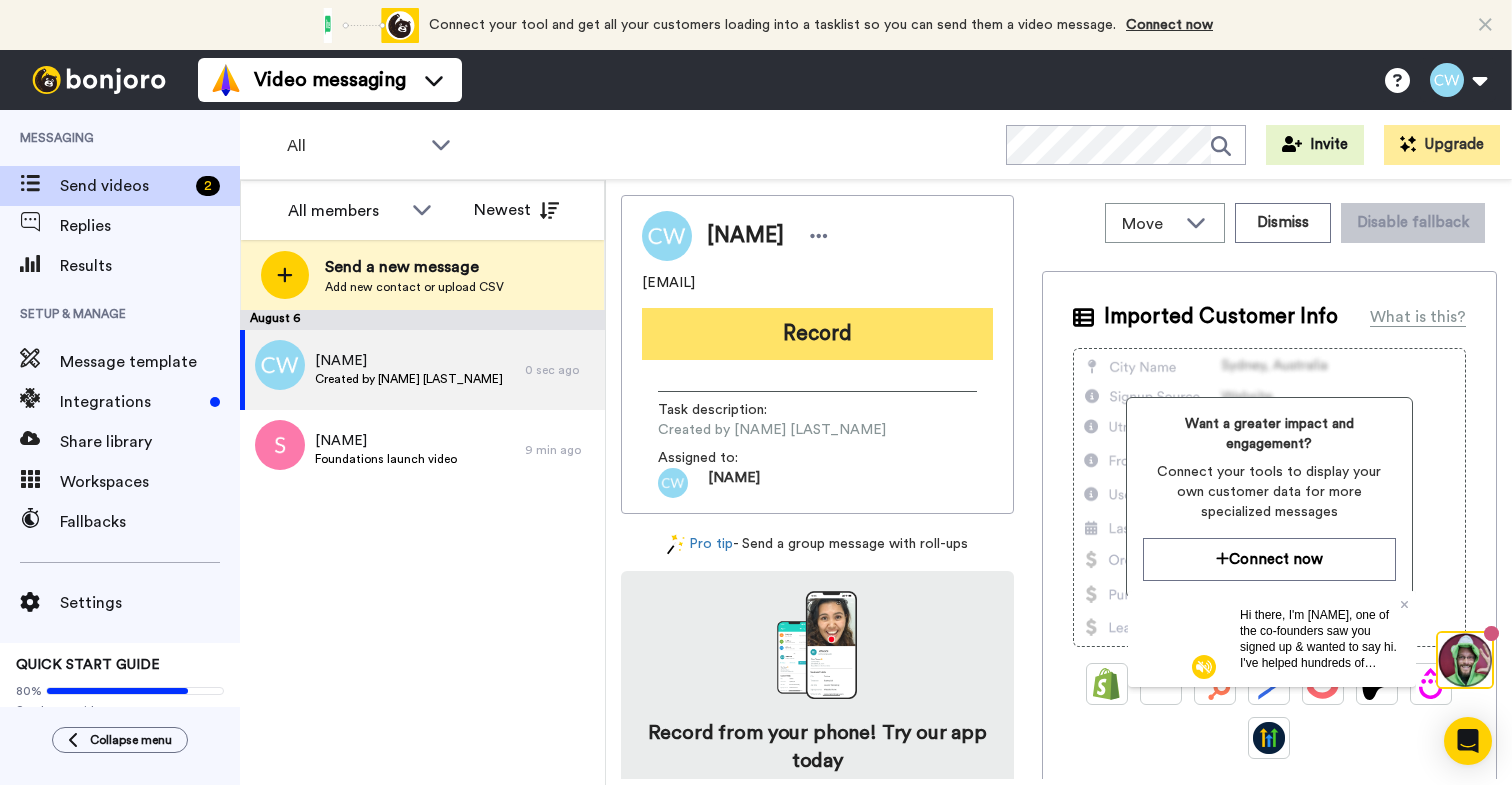 click on "Record" at bounding box center [817, 334] 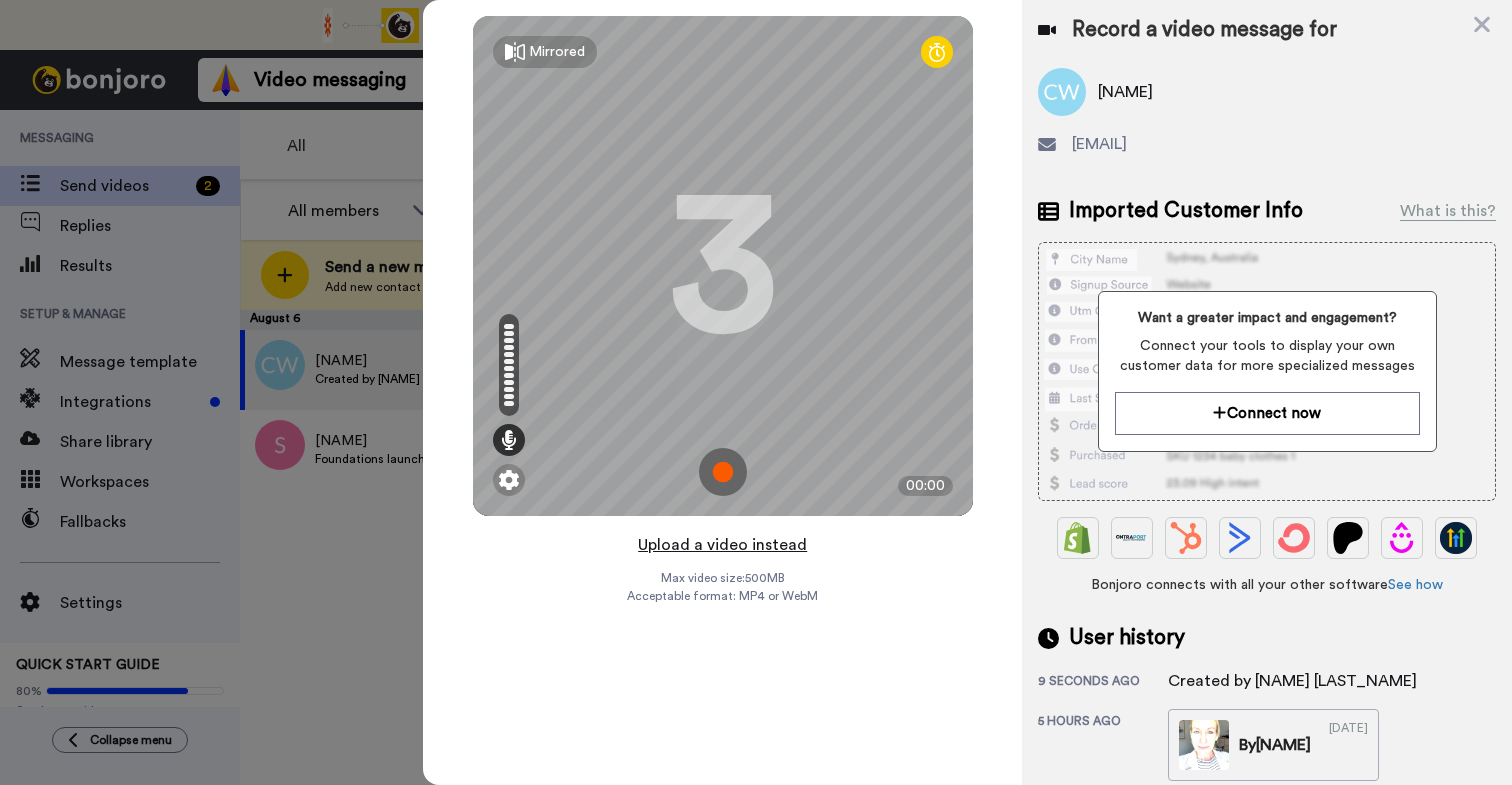 click on "Upload a video instead" at bounding box center (722, 545) 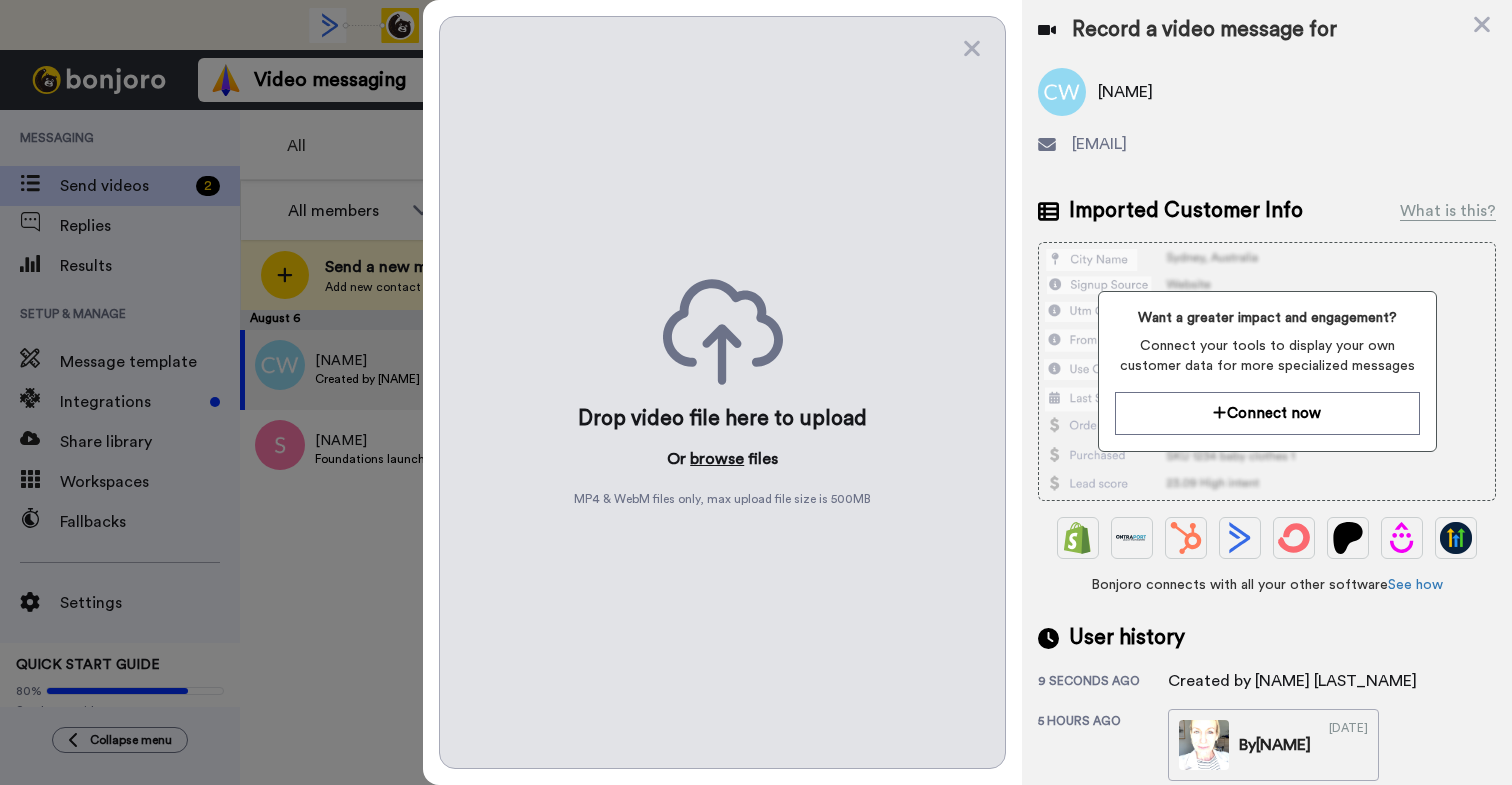 click on "browse" at bounding box center [717, 459] 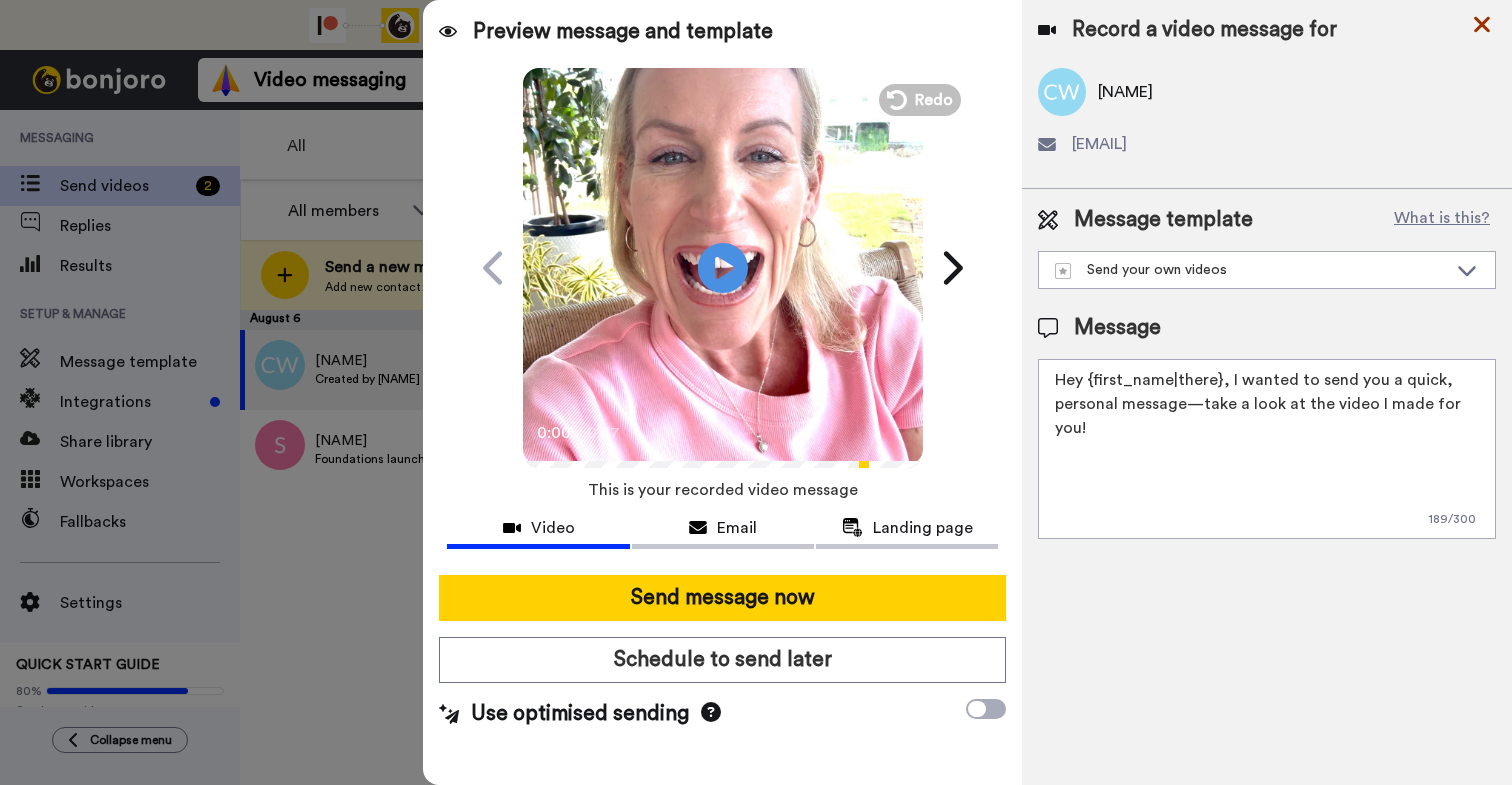 click 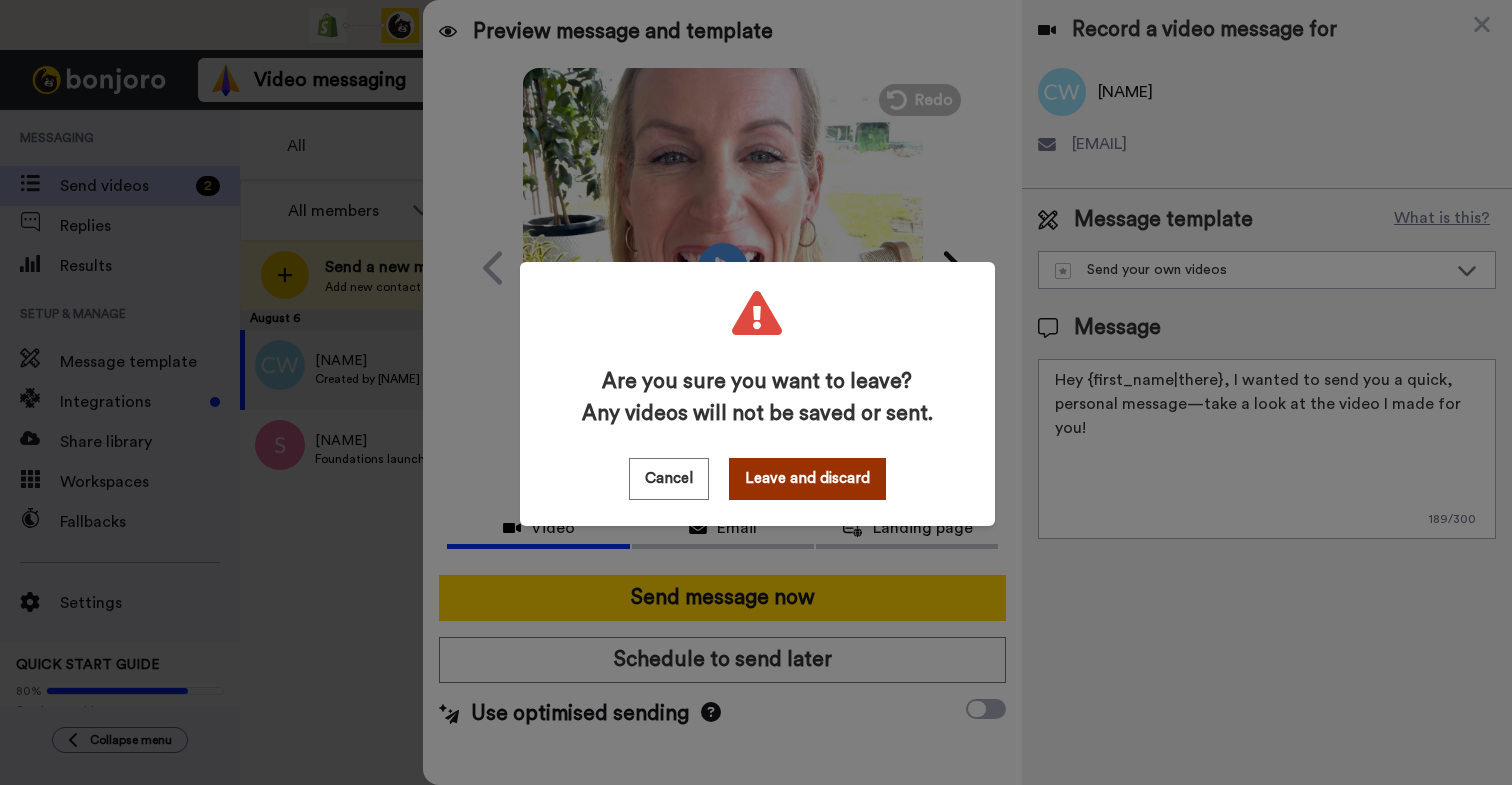 click on "Leave and discard" at bounding box center [807, 479] 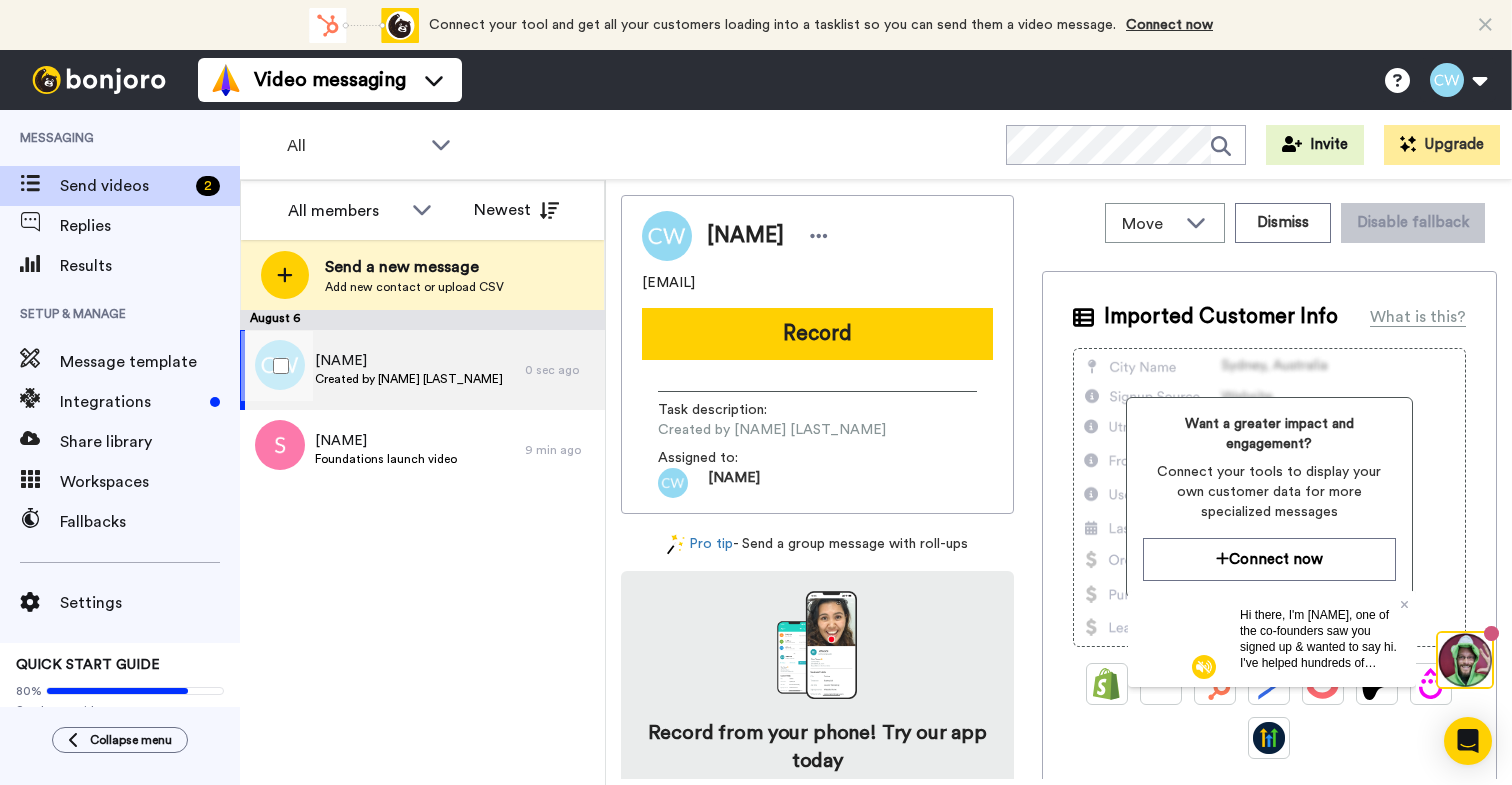 click on "Clare Created by Clare Wood" at bounding box center [382, 370] 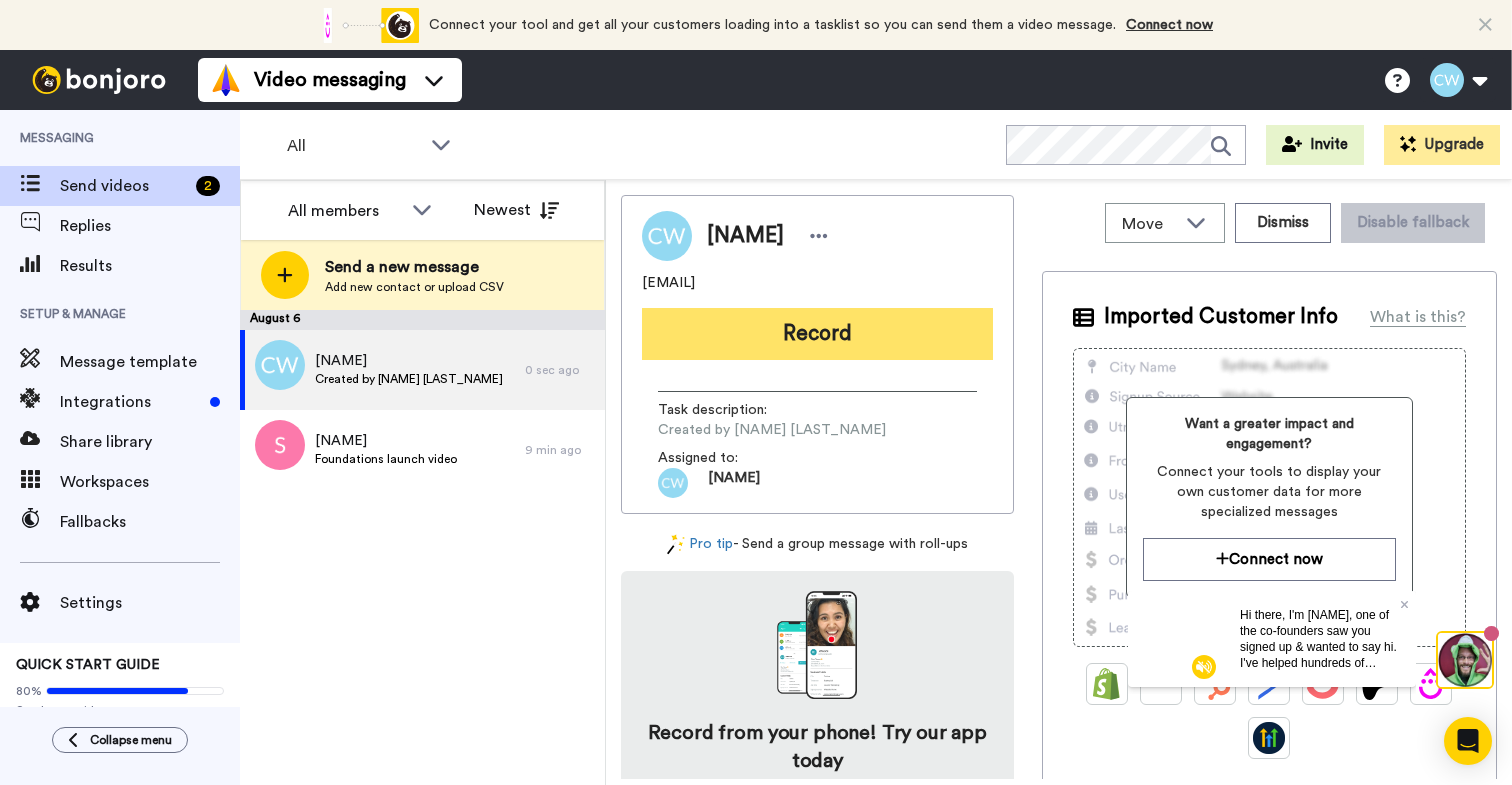 click on "Record" at bounding box center [817, 334] 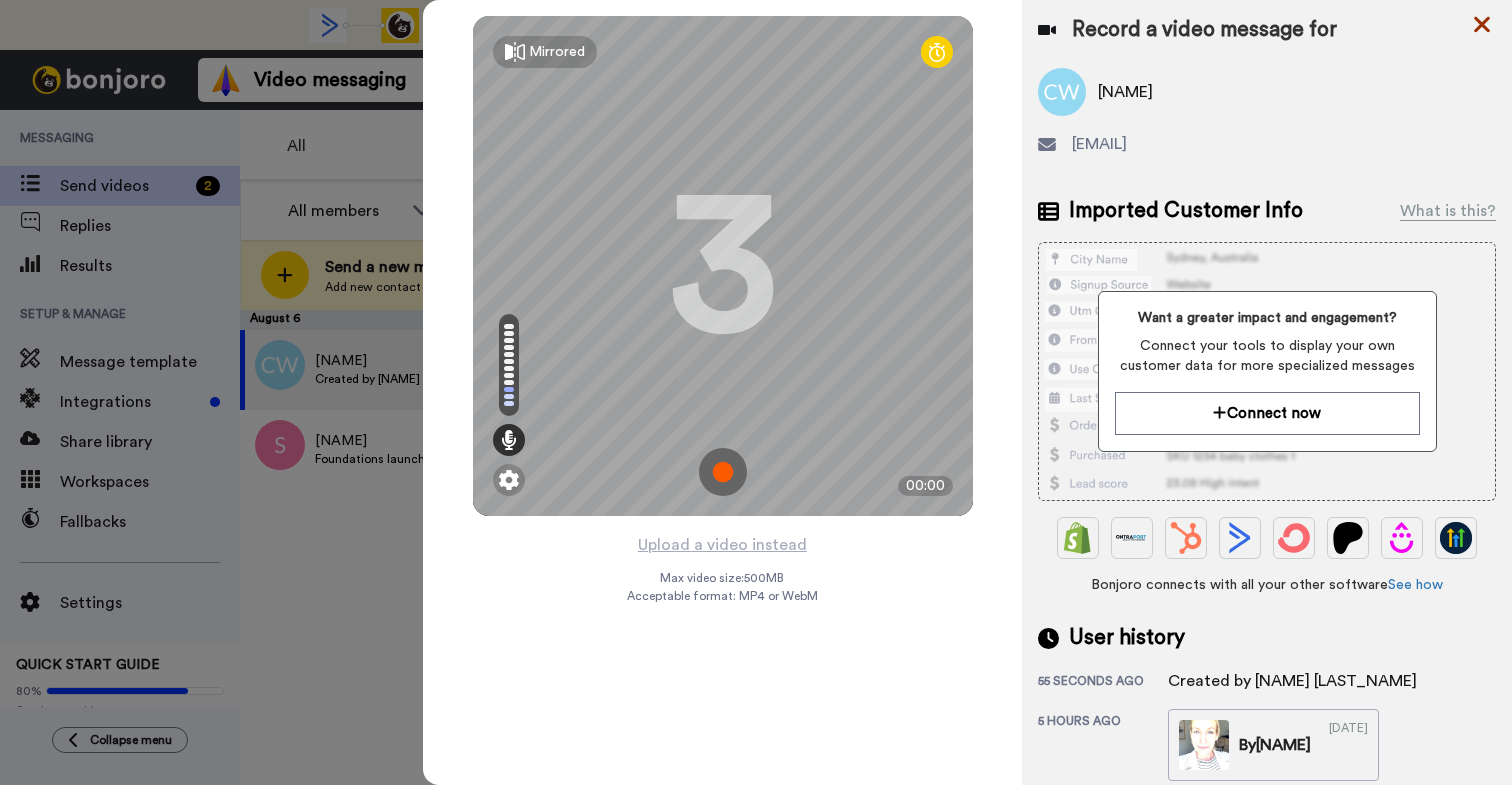 click 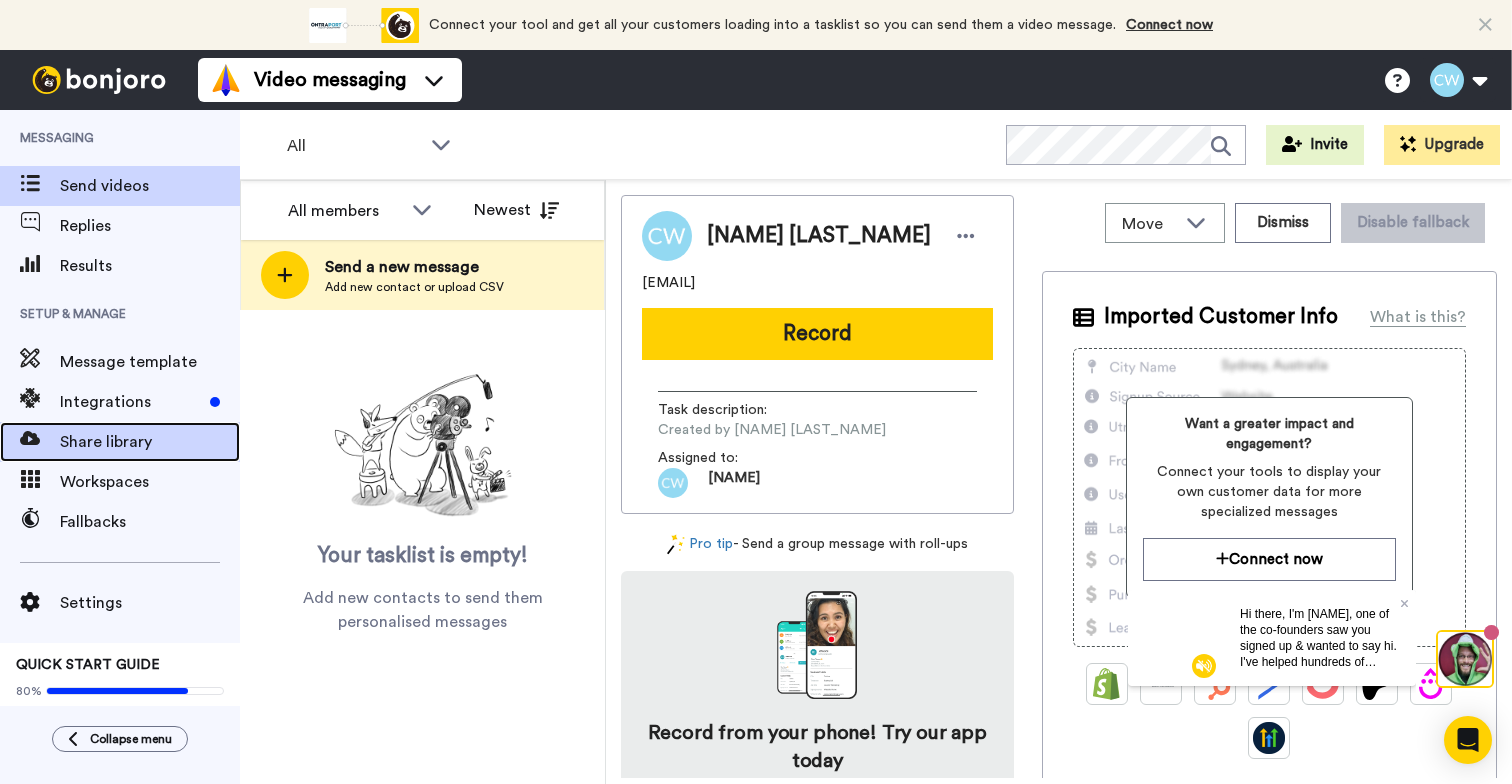 click on "Share library" at bounding box center (150, 442) 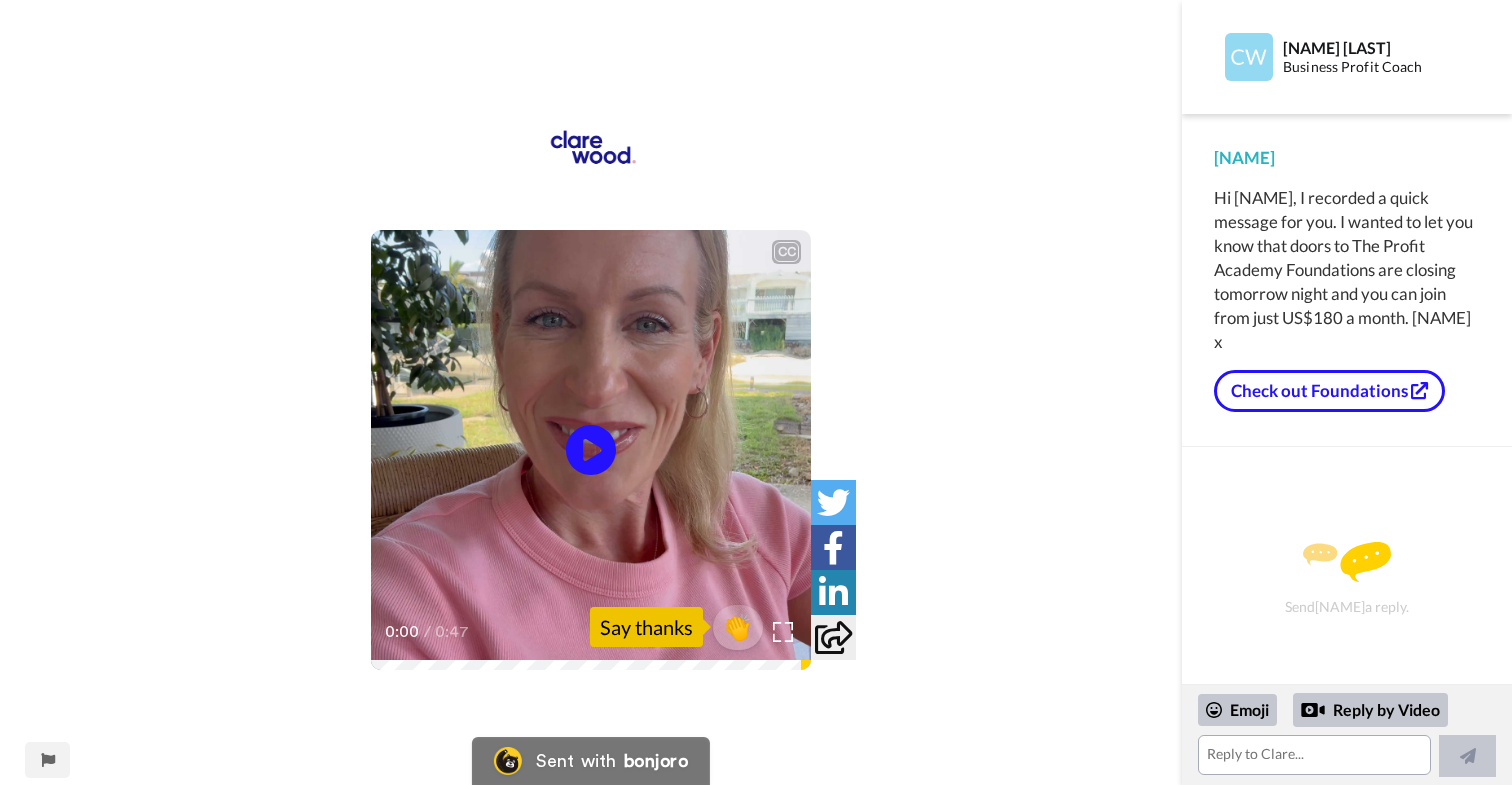 scroll, scrollTop: 0, scrollLeft: 0, axis: both 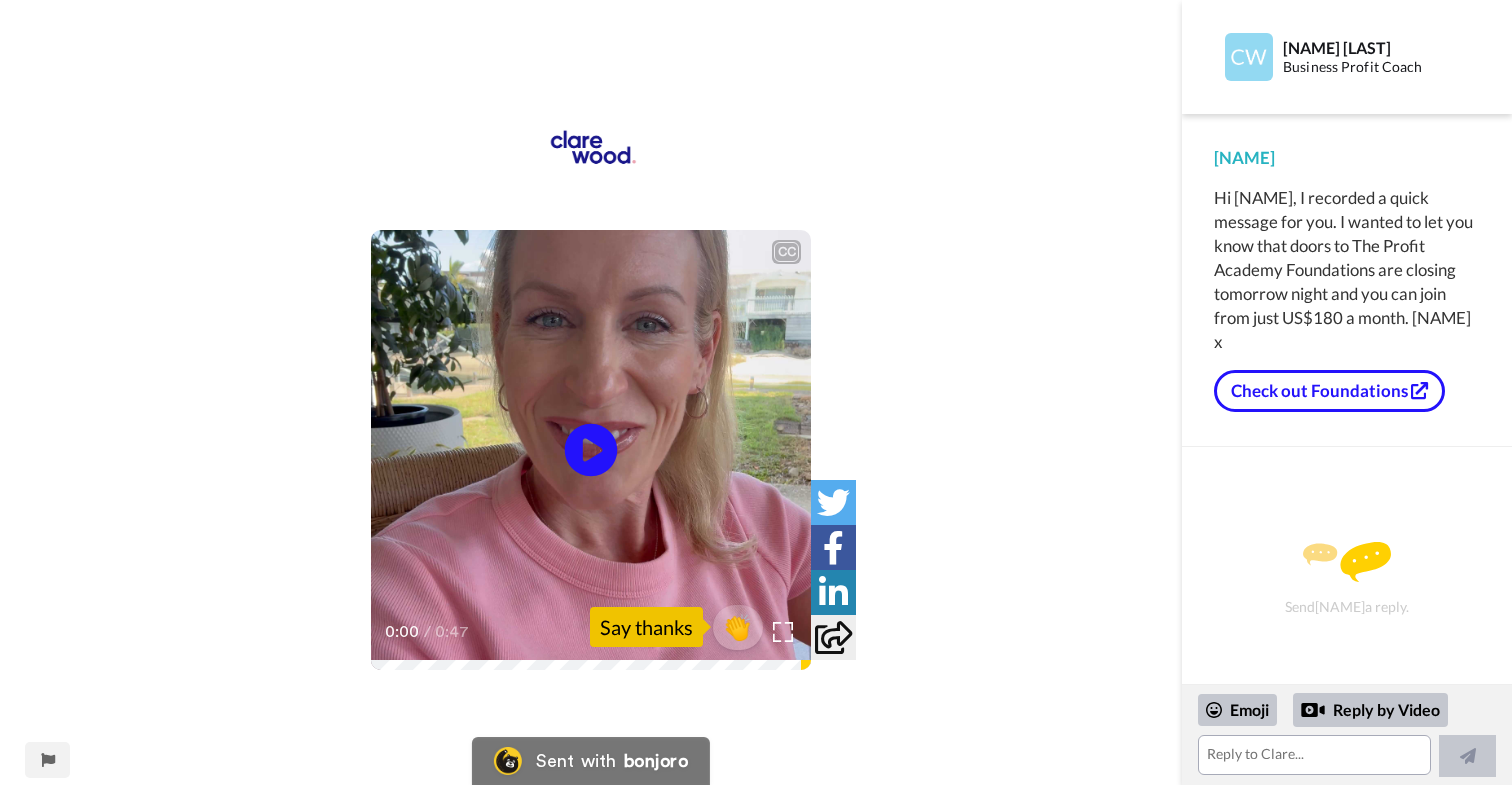 click 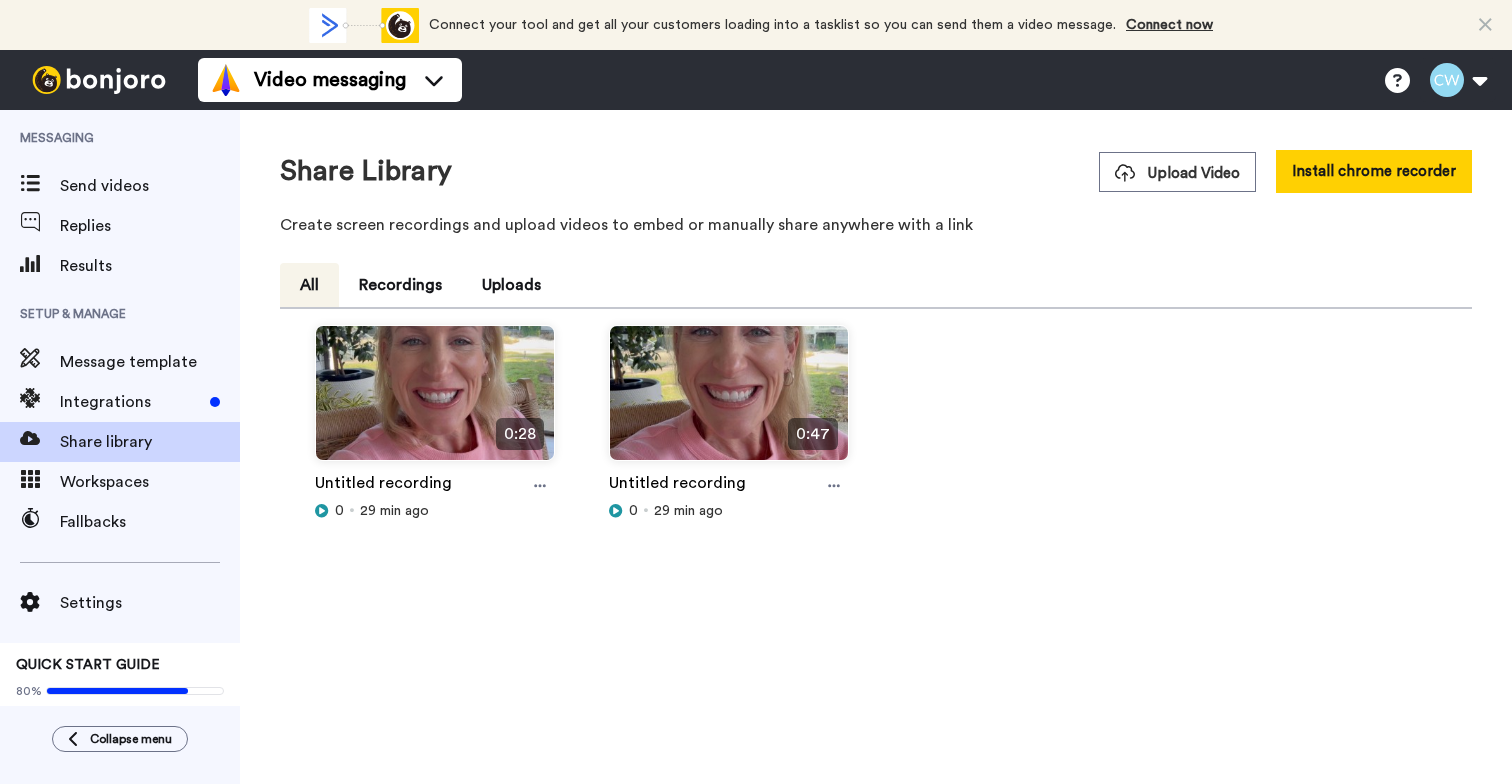 scroll, scrollTop: 0, scrollLeft: 0, axis: both 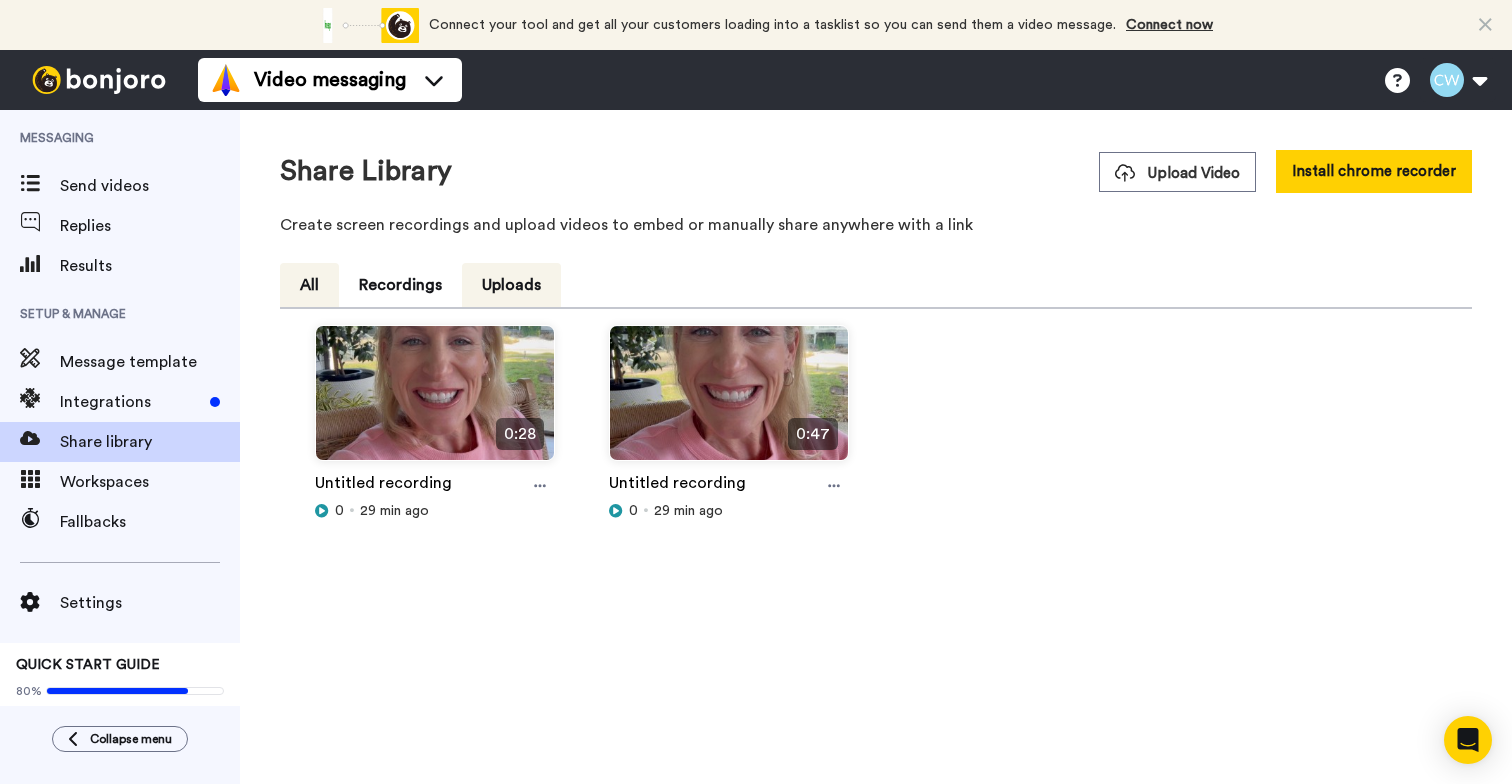 click on "Uploads" at bounding box center (511, 285) 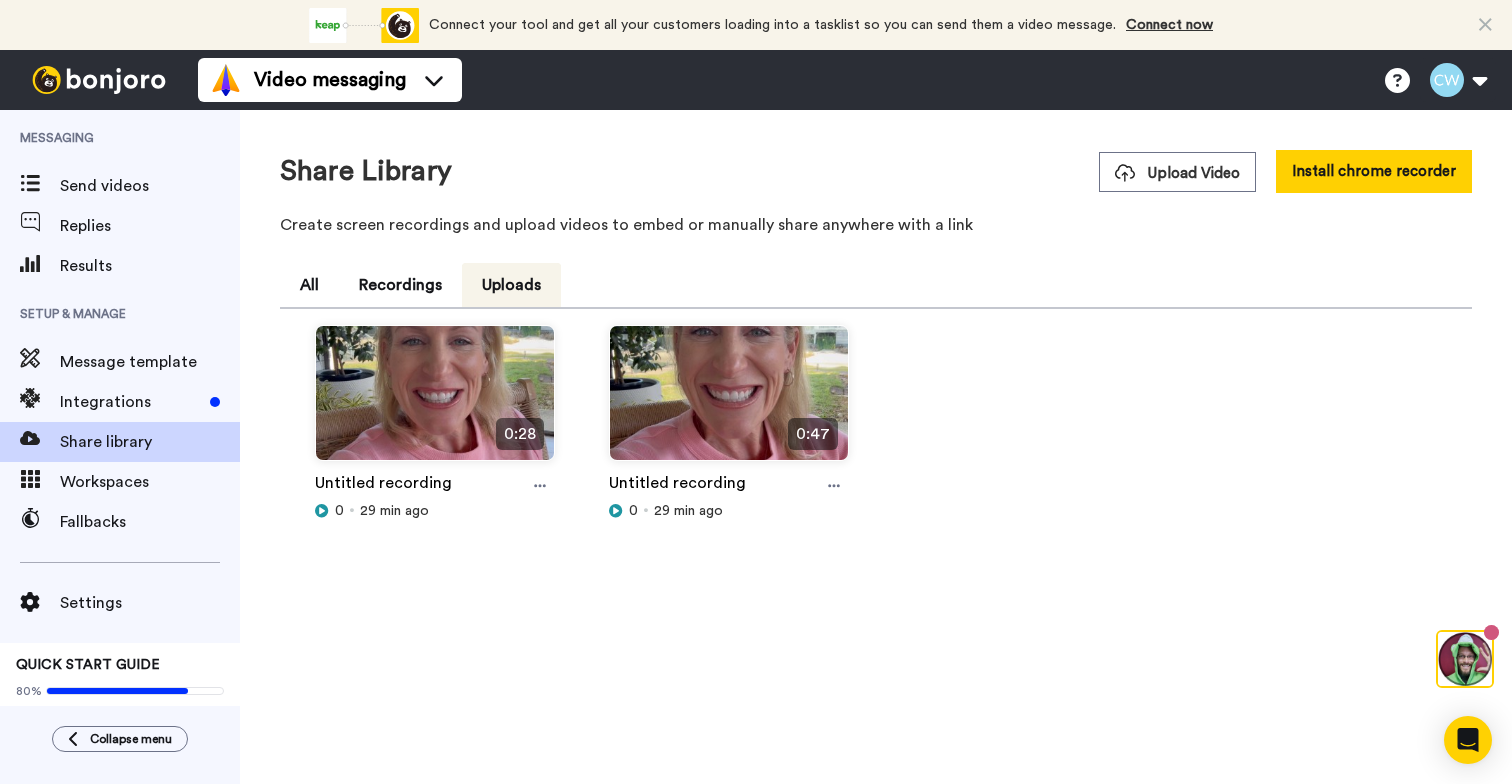 scroll, scrollTop: 0, scrollLeft: 0, axis: both 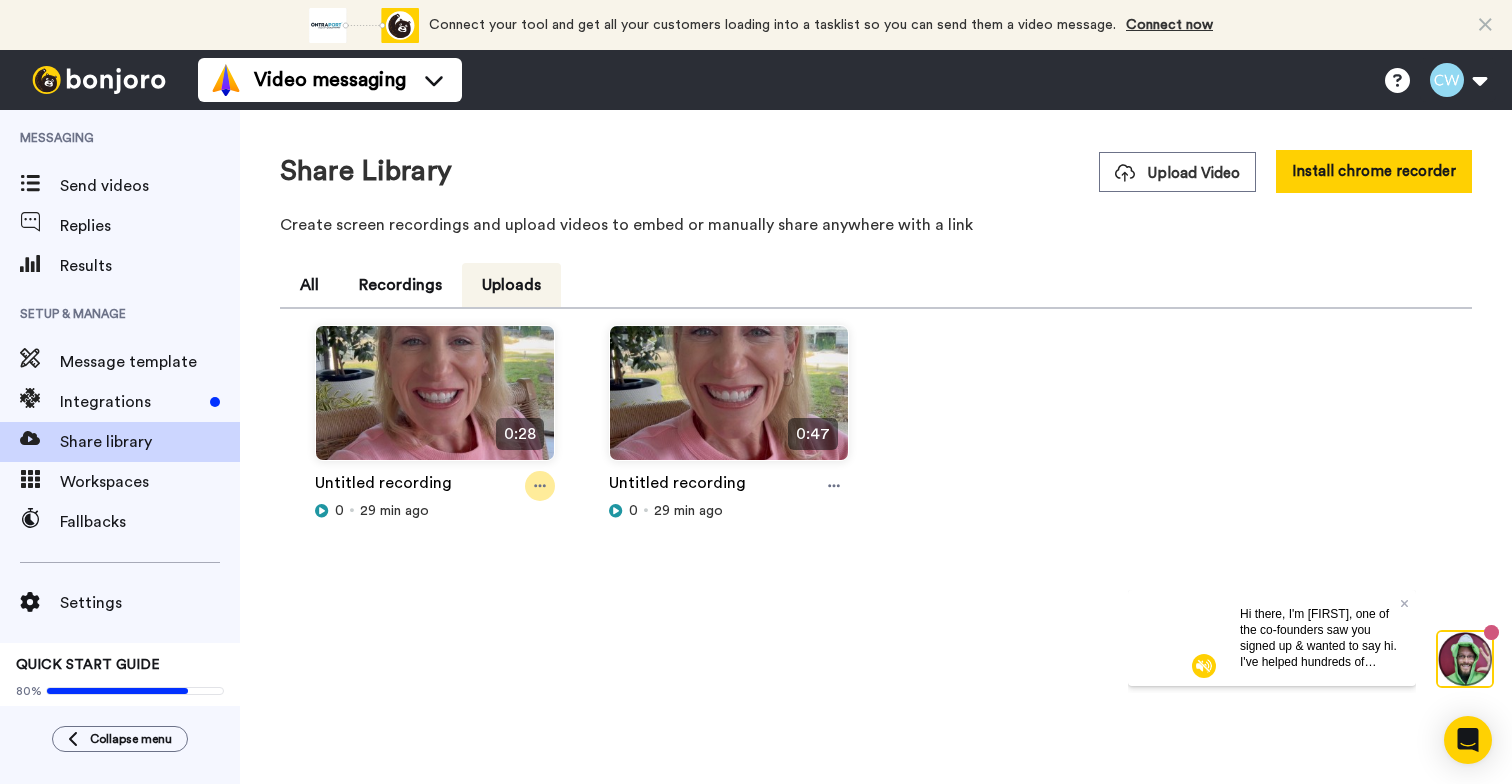 click 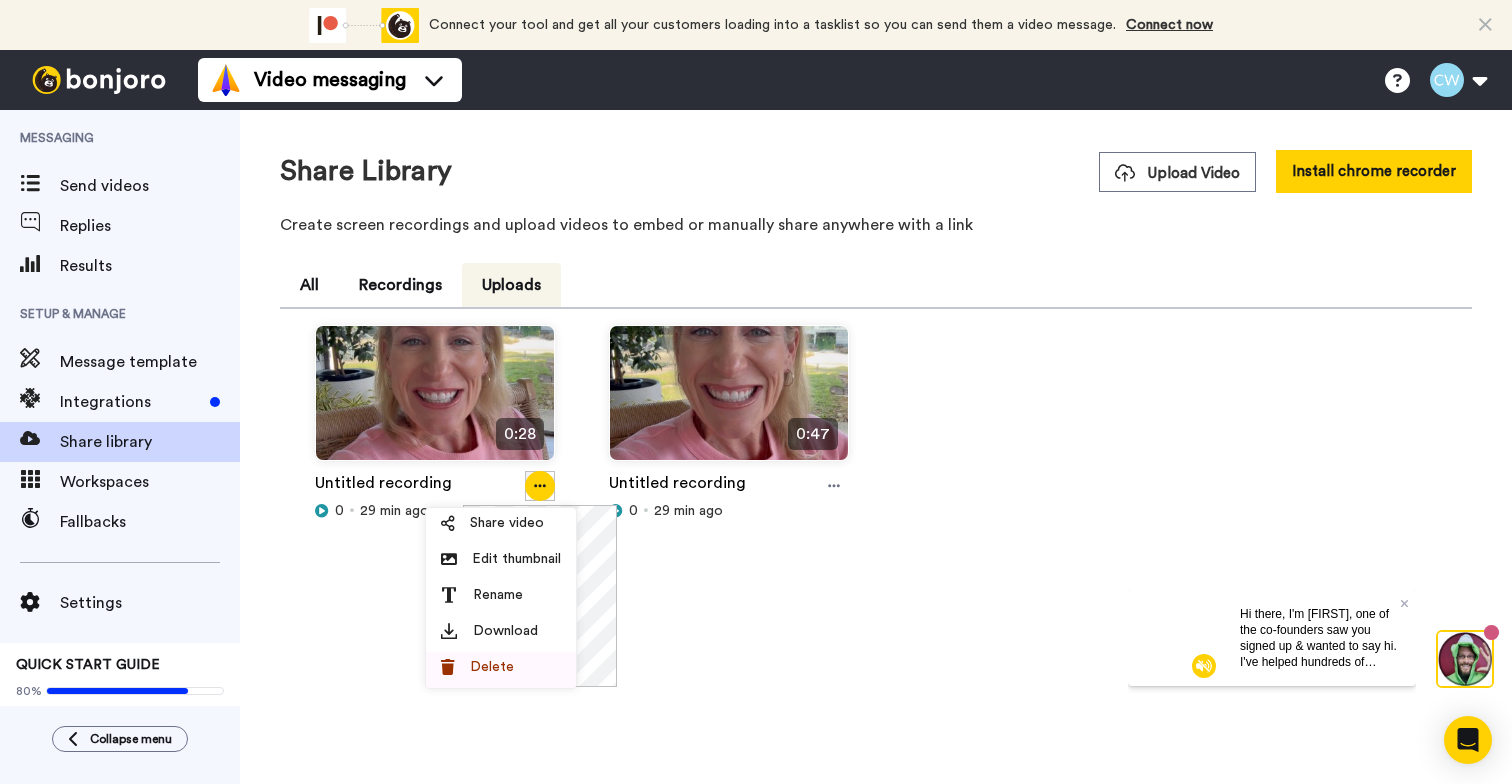 click on "Delete" at bounding box center (492, 667) 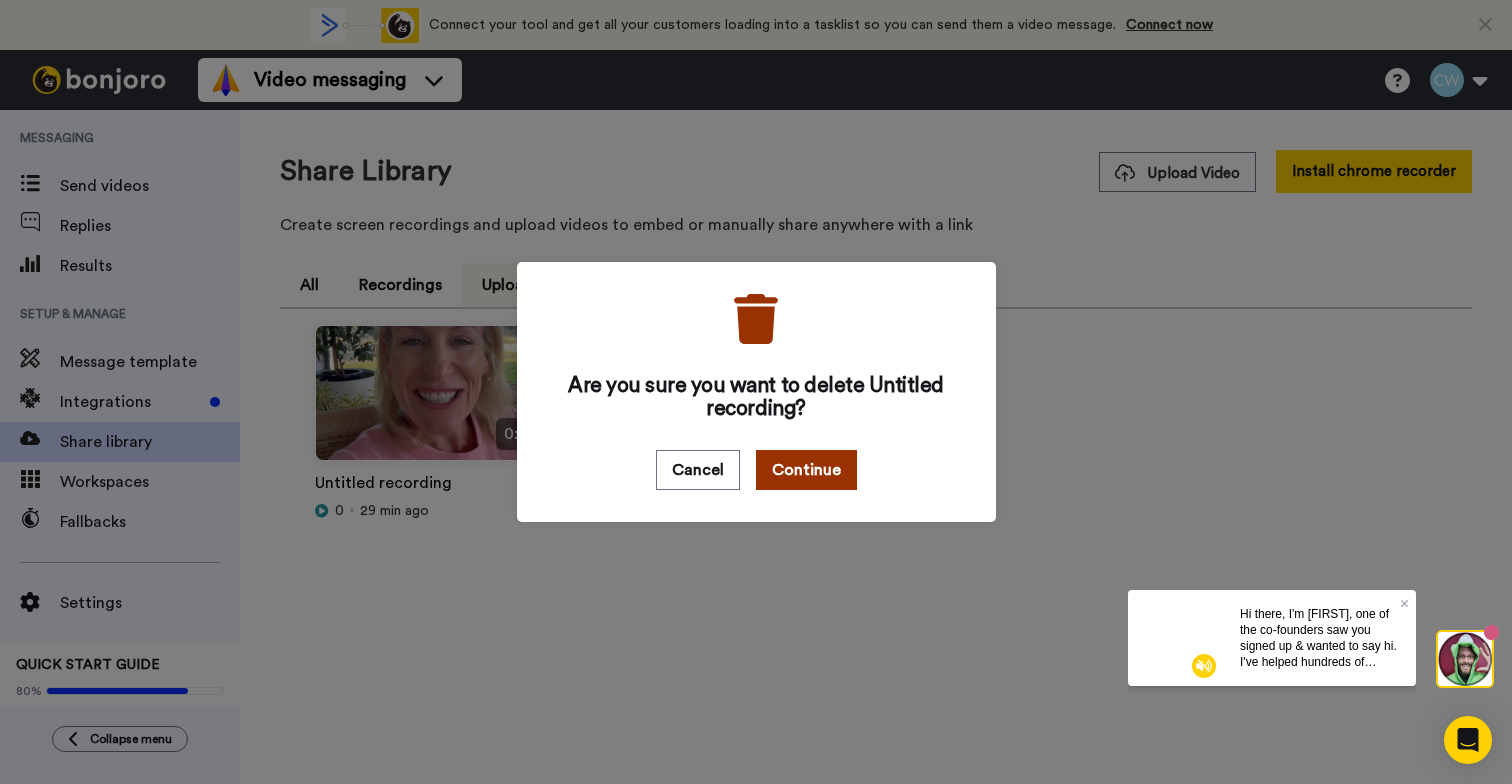 click on "Continue" at bounding box center [806, 470] 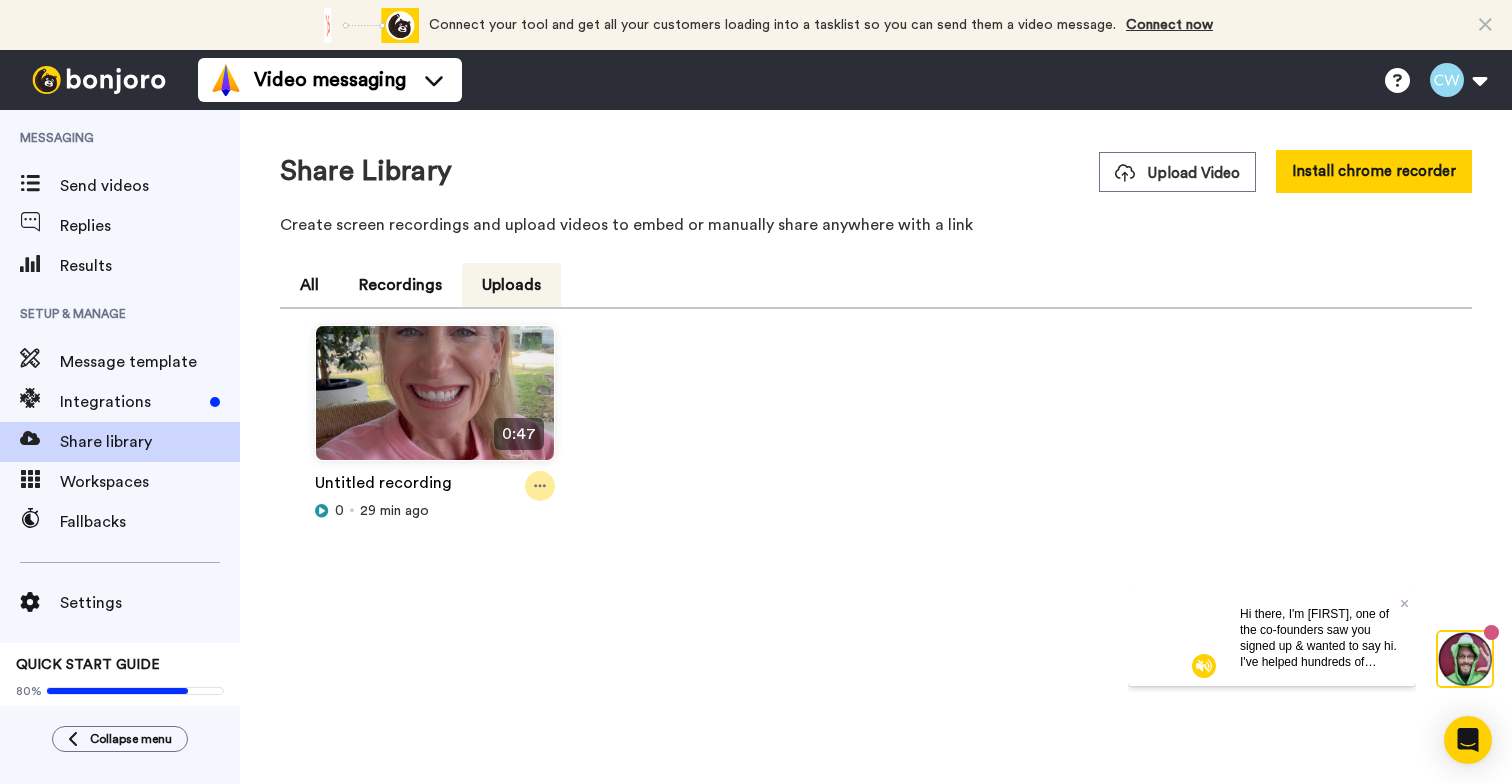 click 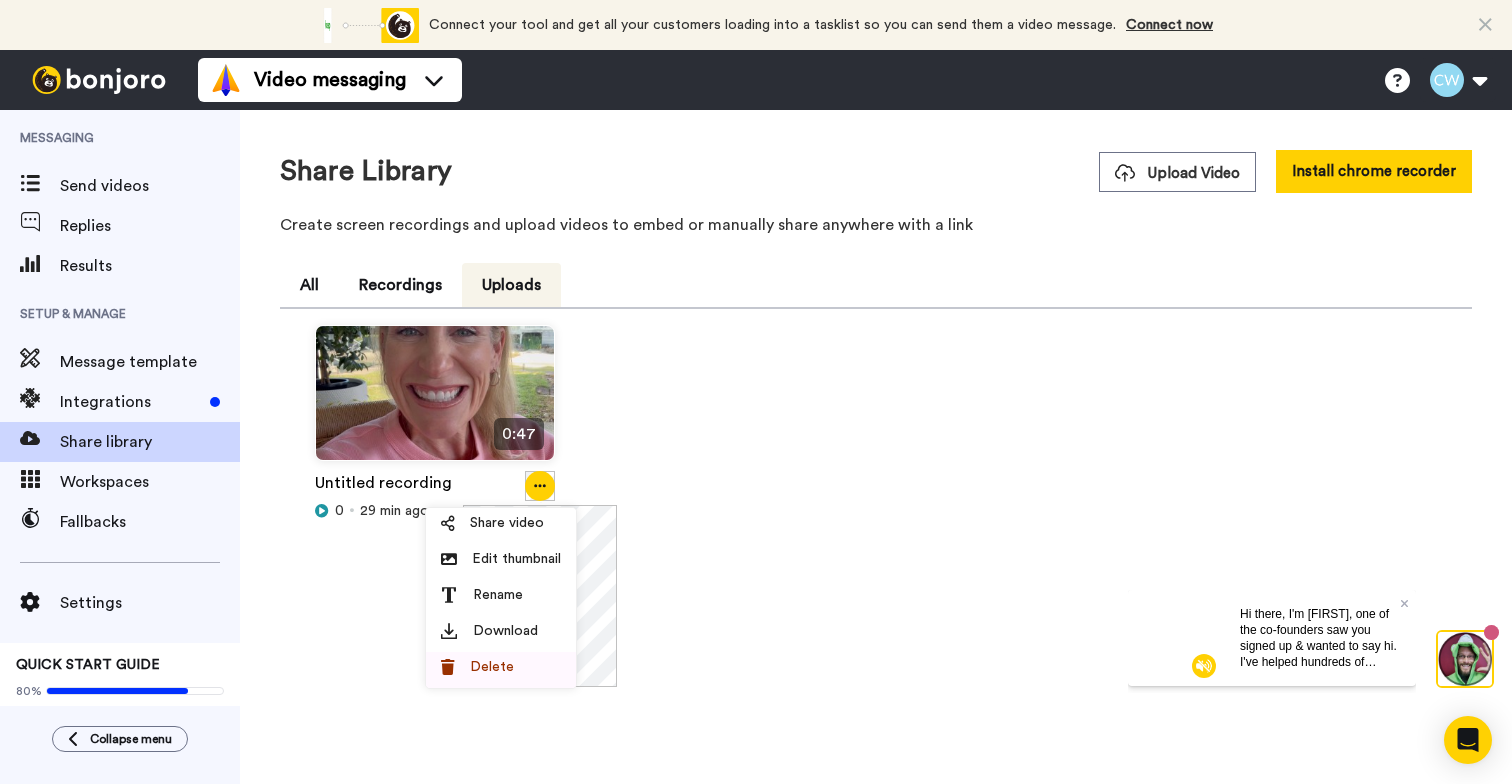 click on "Delete" at bounding box center (501, 667) 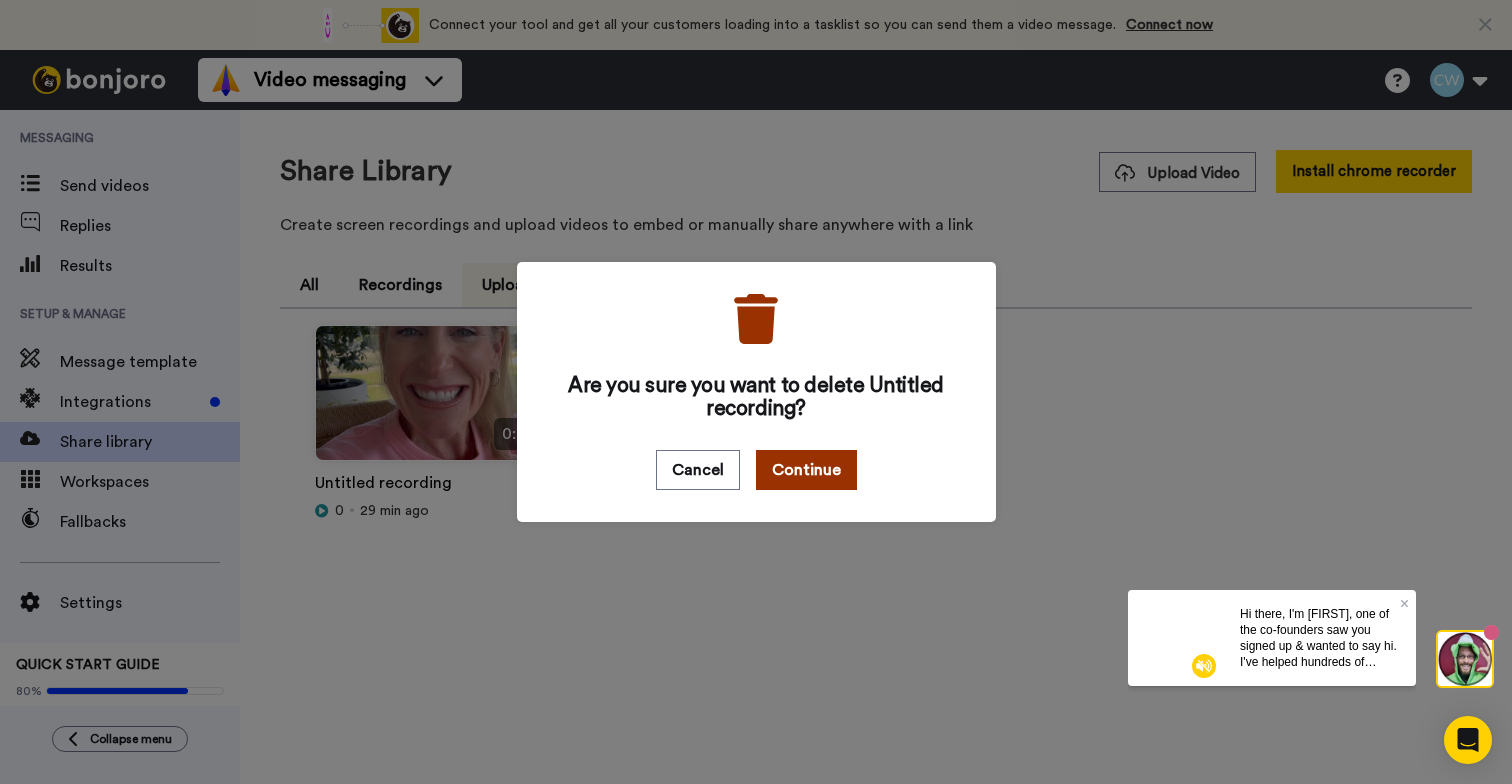 click on "Continue" at bounding box center (806, 470) 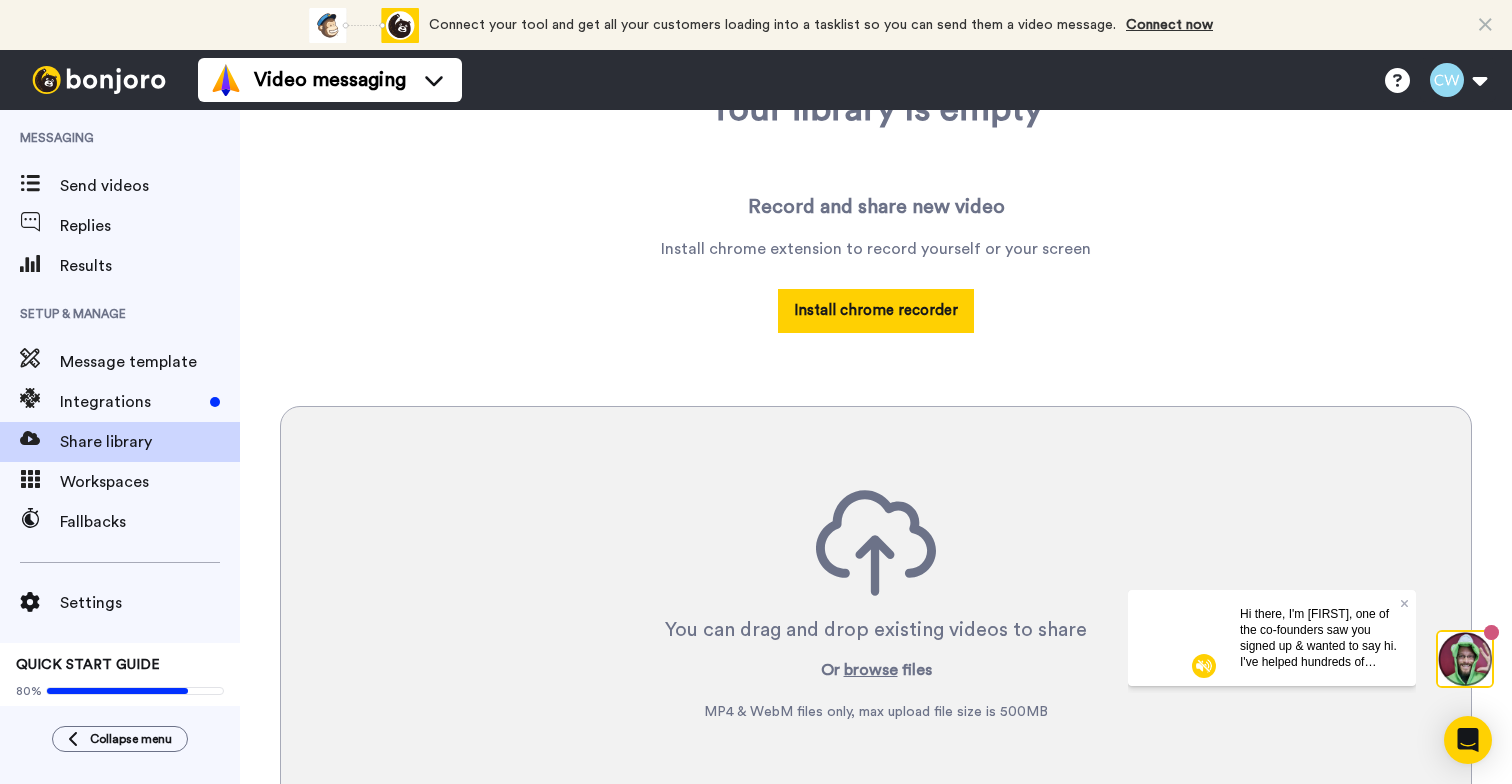 scroll, scrollTop: 324, scrollLeft: 0, axis: vertical 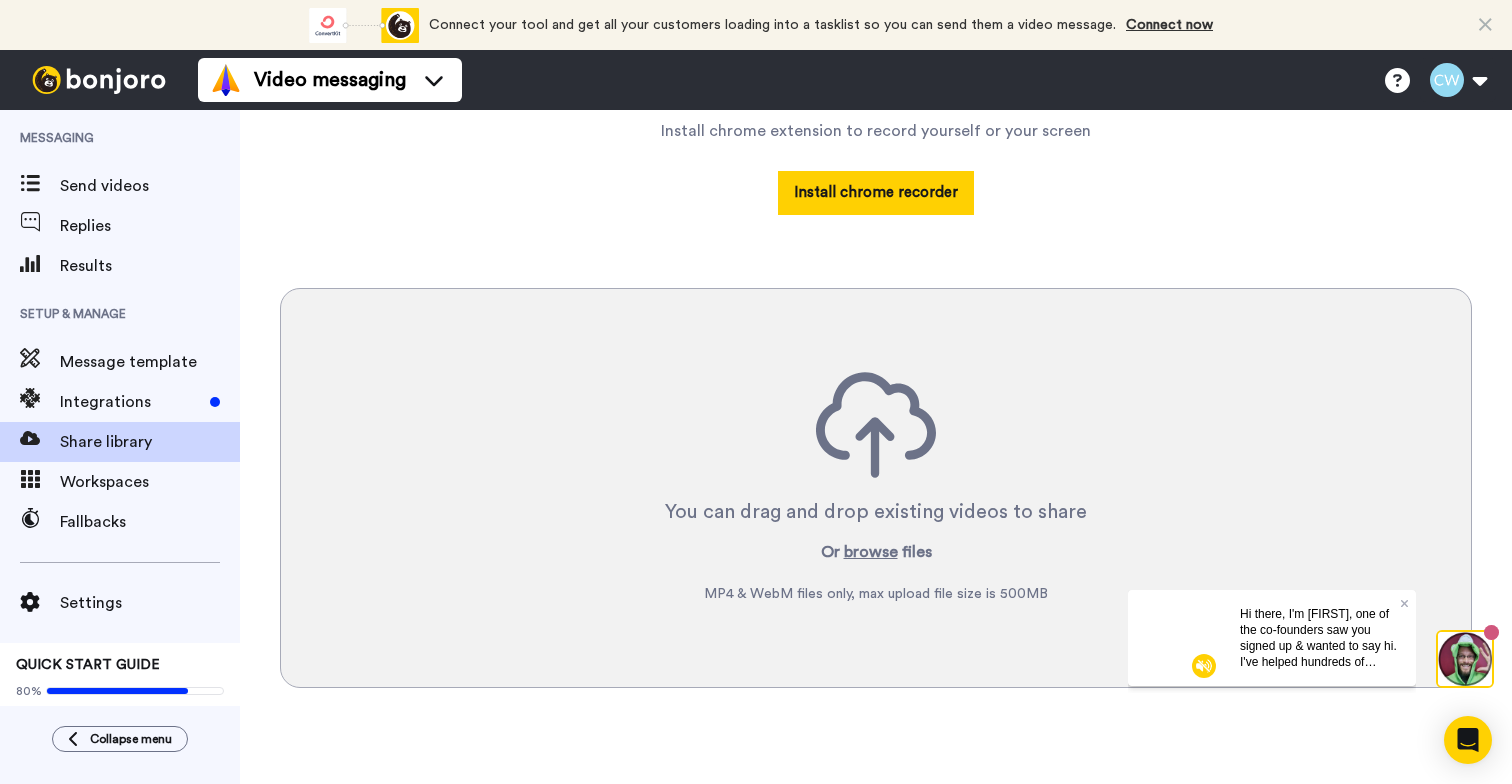click on "You can drag and drop existing videos to share" at bounding box center (876, 512) 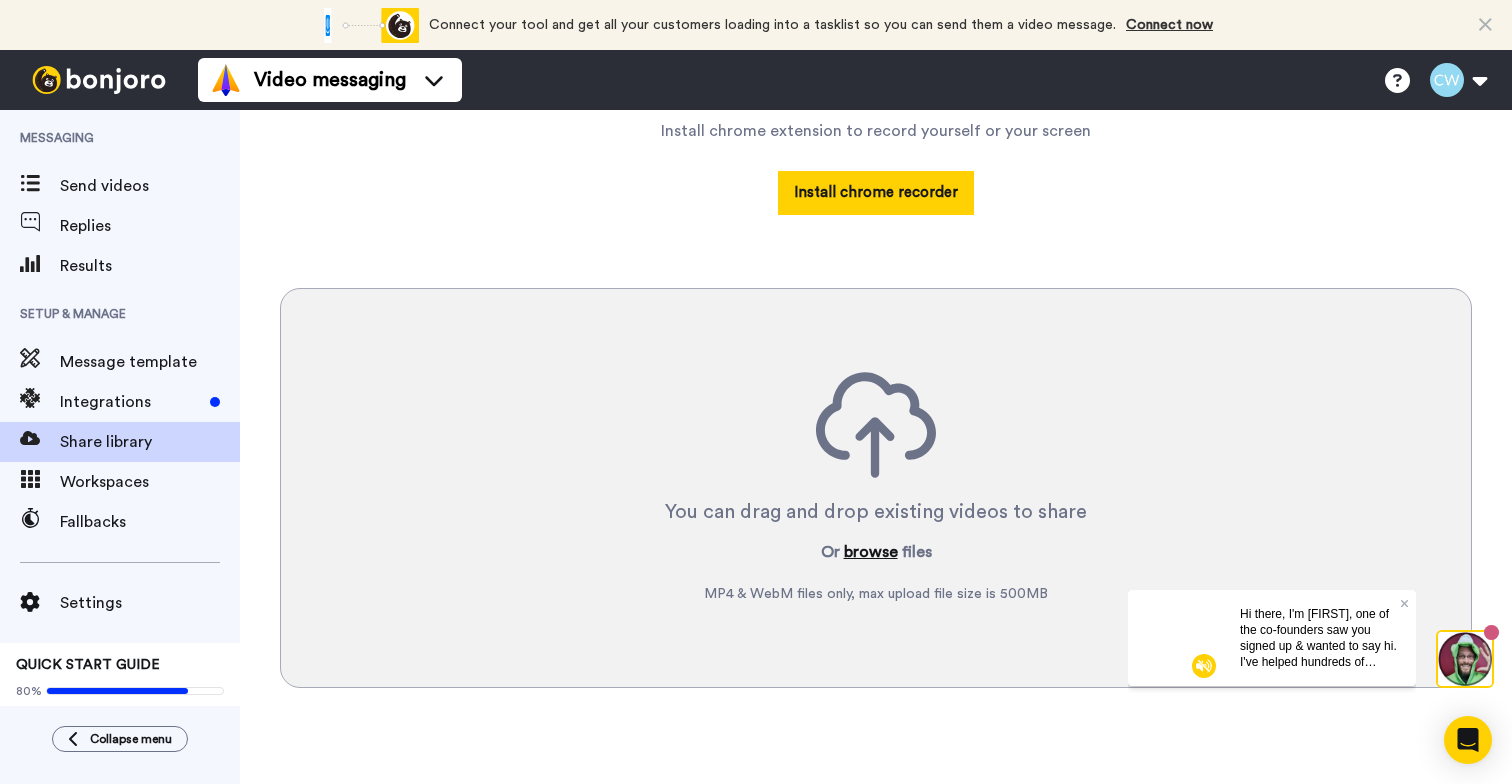 click on "browse" at bounding box center [871, 552] 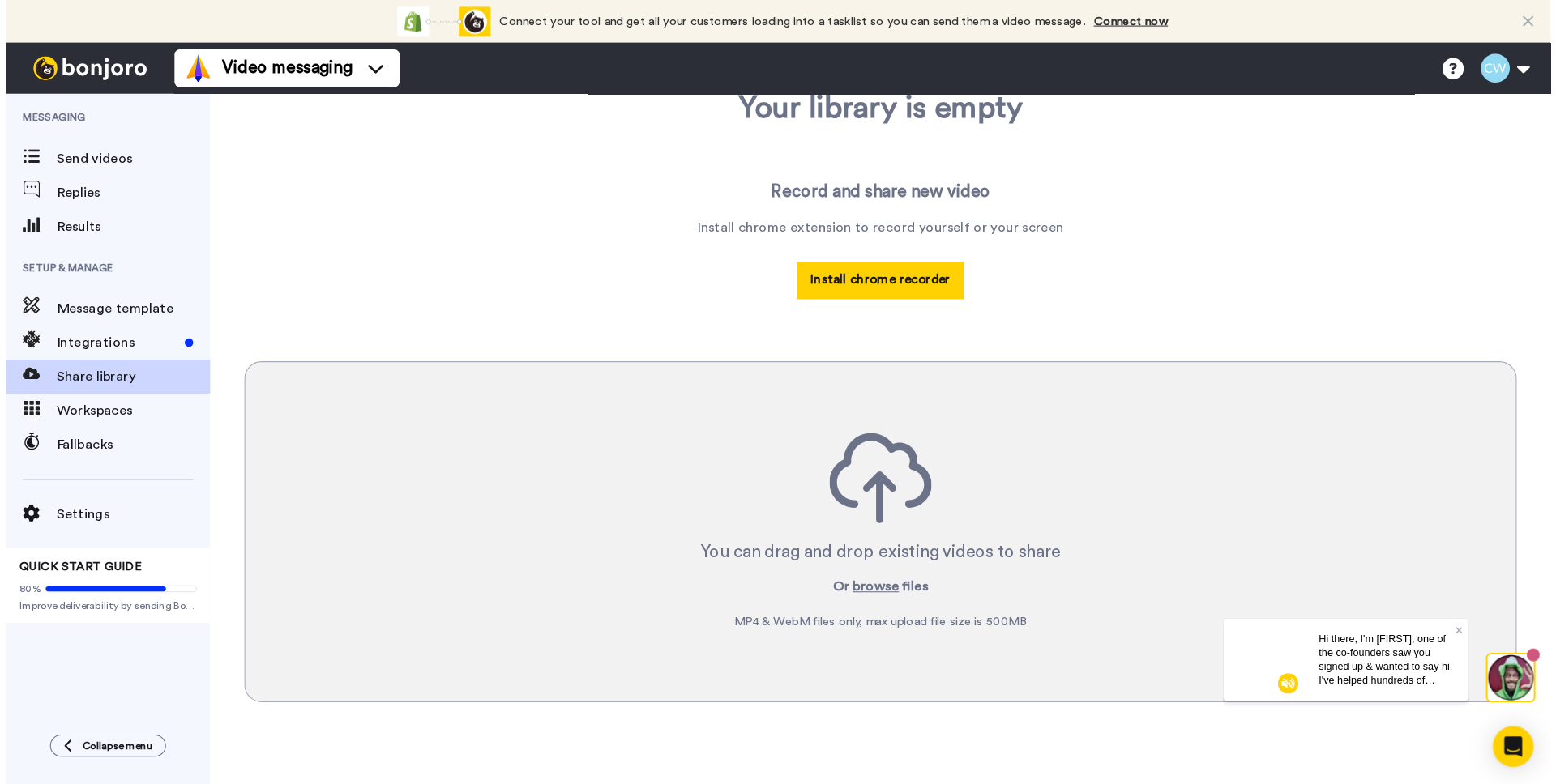 scroll, scrollTop: 113, scrollLeft: 0, axis: vertical 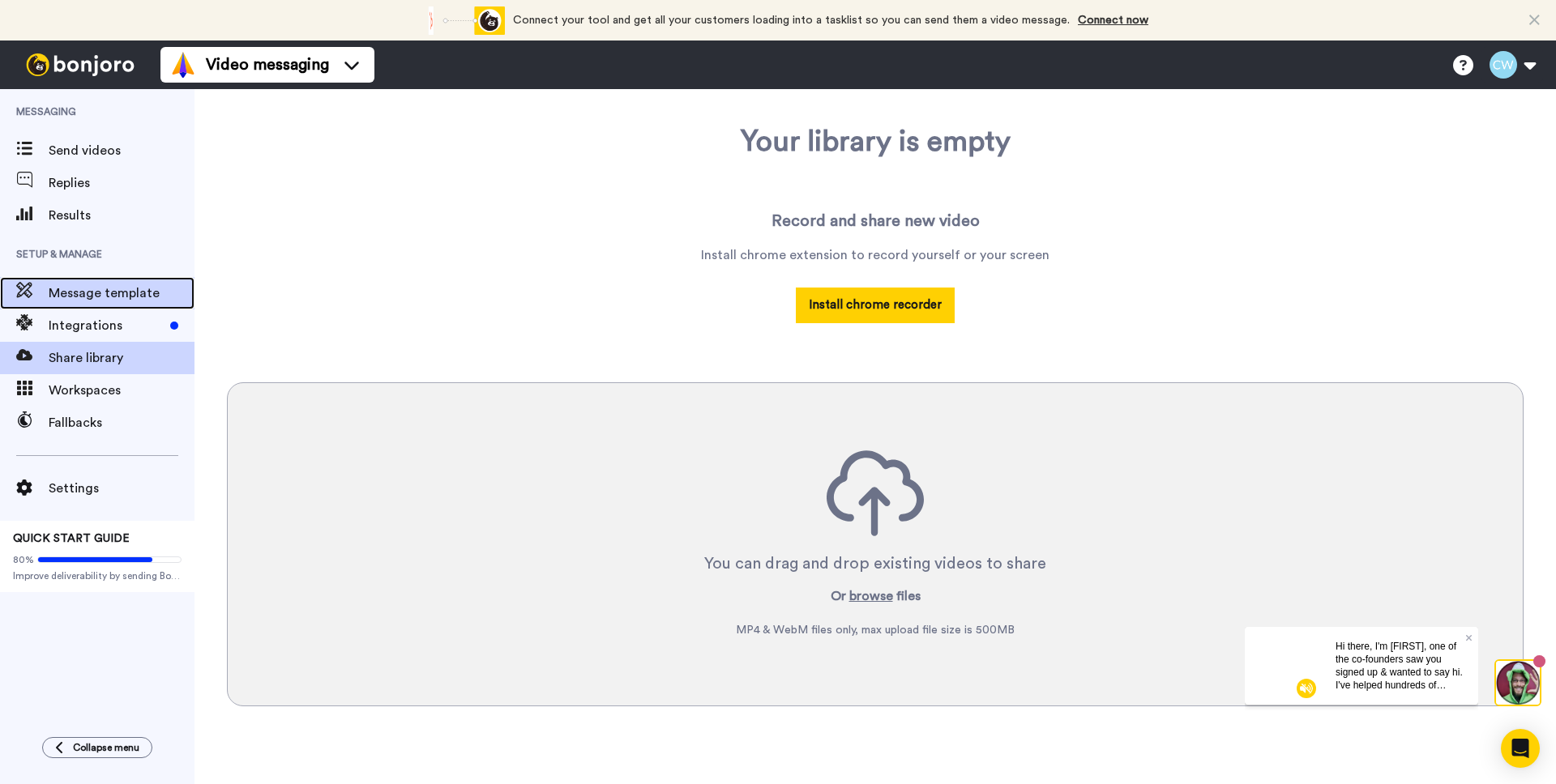 click on "Message template" at bounding box center (122, 293) 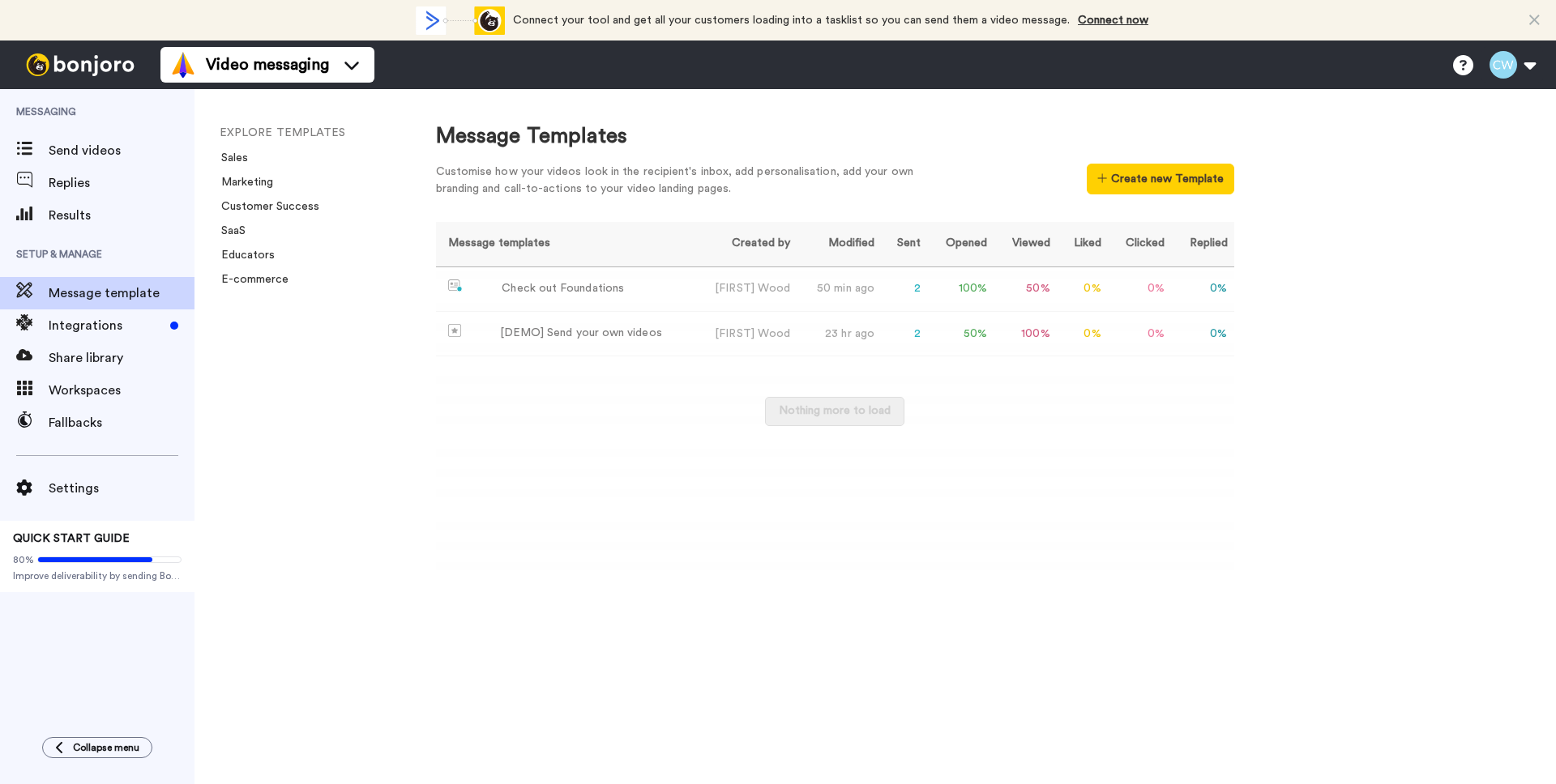 scroll, scrollTop: 0, scrollLeft: 0, axis: both 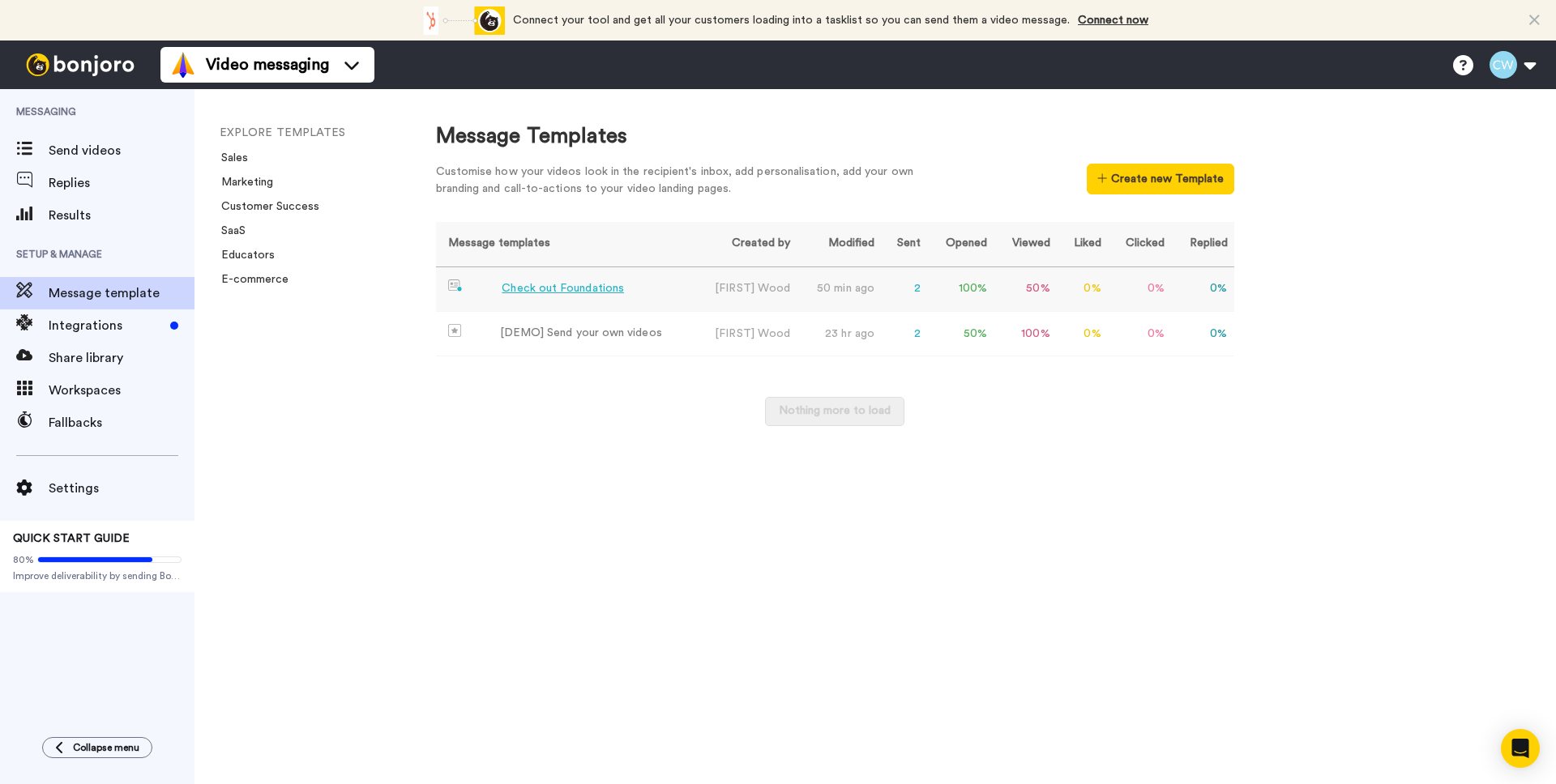 click on "Check out Foundations" at bounding box center (562, 288) 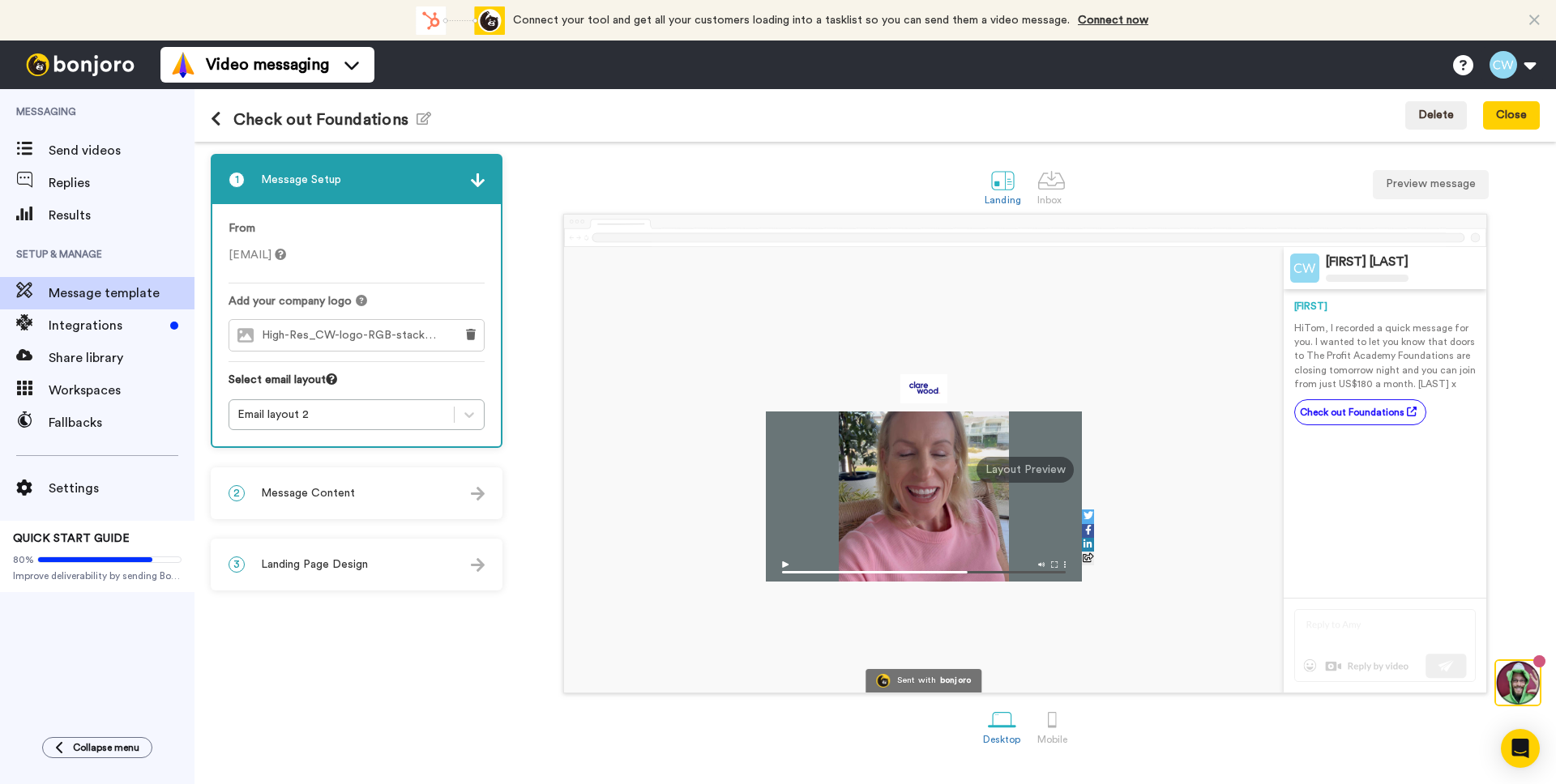 scroll, scrollTop: 0, scrollLeft: 0, axis: both 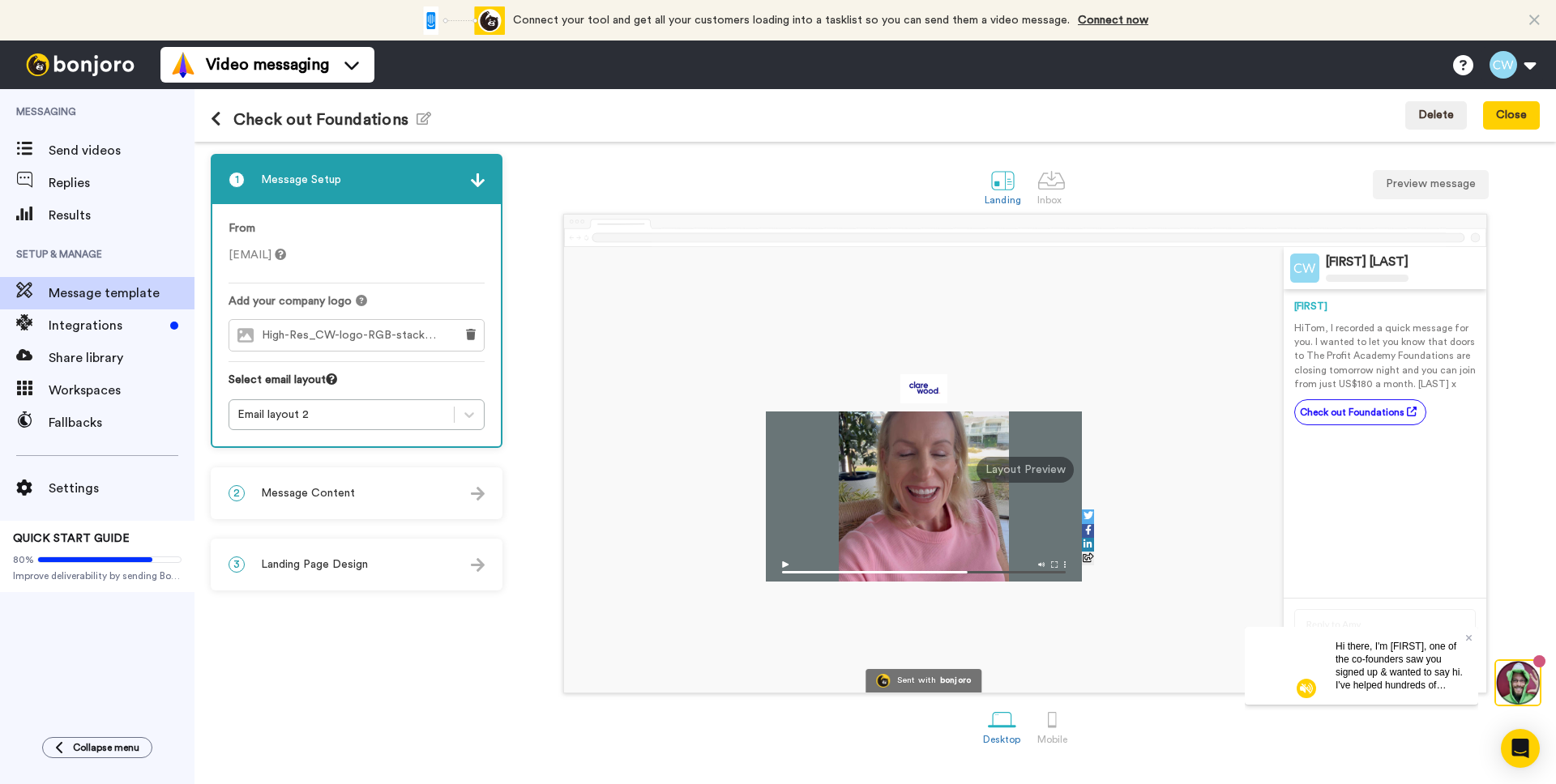 click on "2 Message Content" at bounding box center [357, 493] 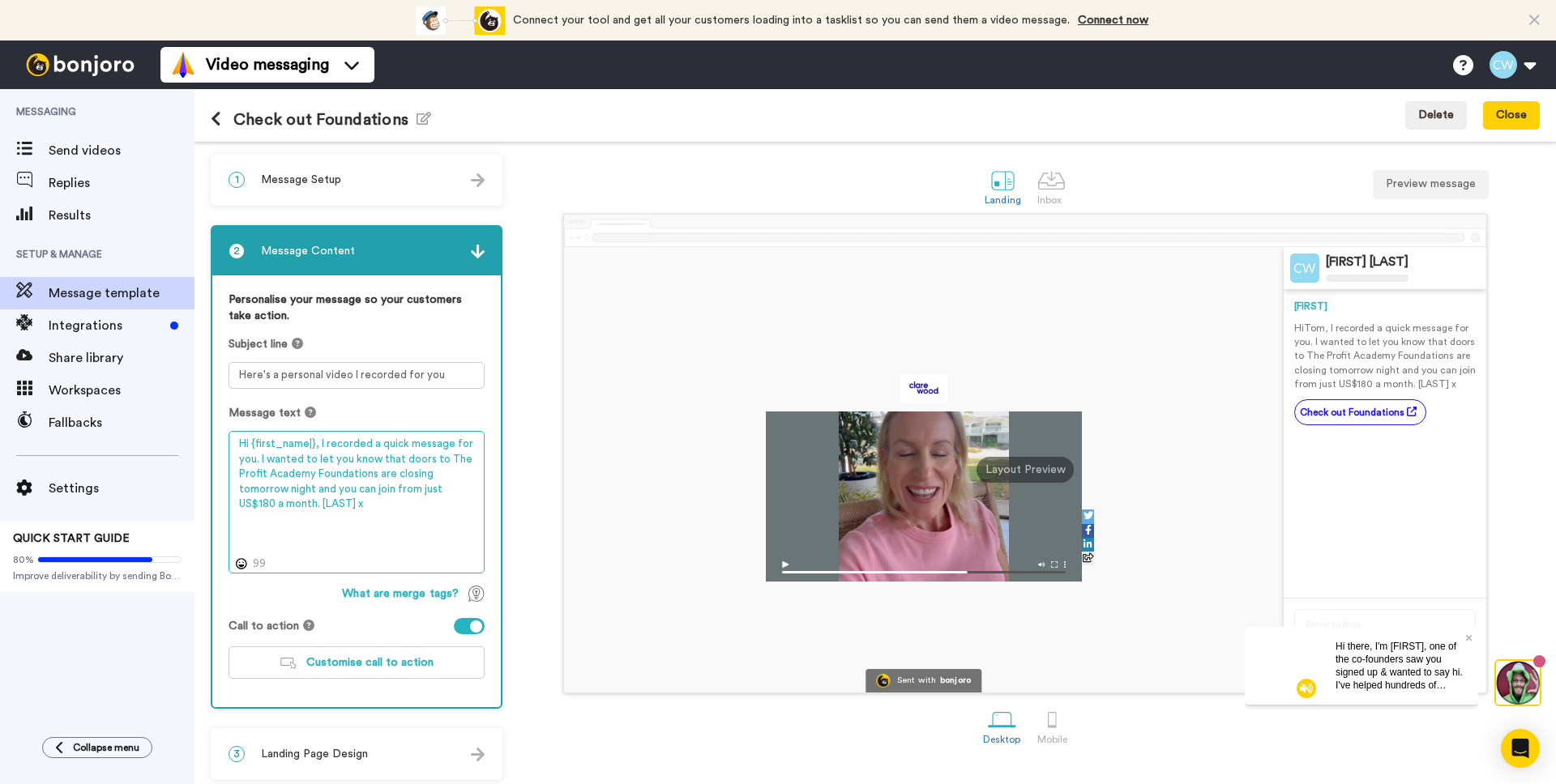 click on "Hi {first_name|}, I recorded a quick message for you. I wanted to let you know that doors to The Profit Academy Foundations are closing tomorrow night and you can join from just US$180 a month. [LAST] x" at bounding box center (357, 502) 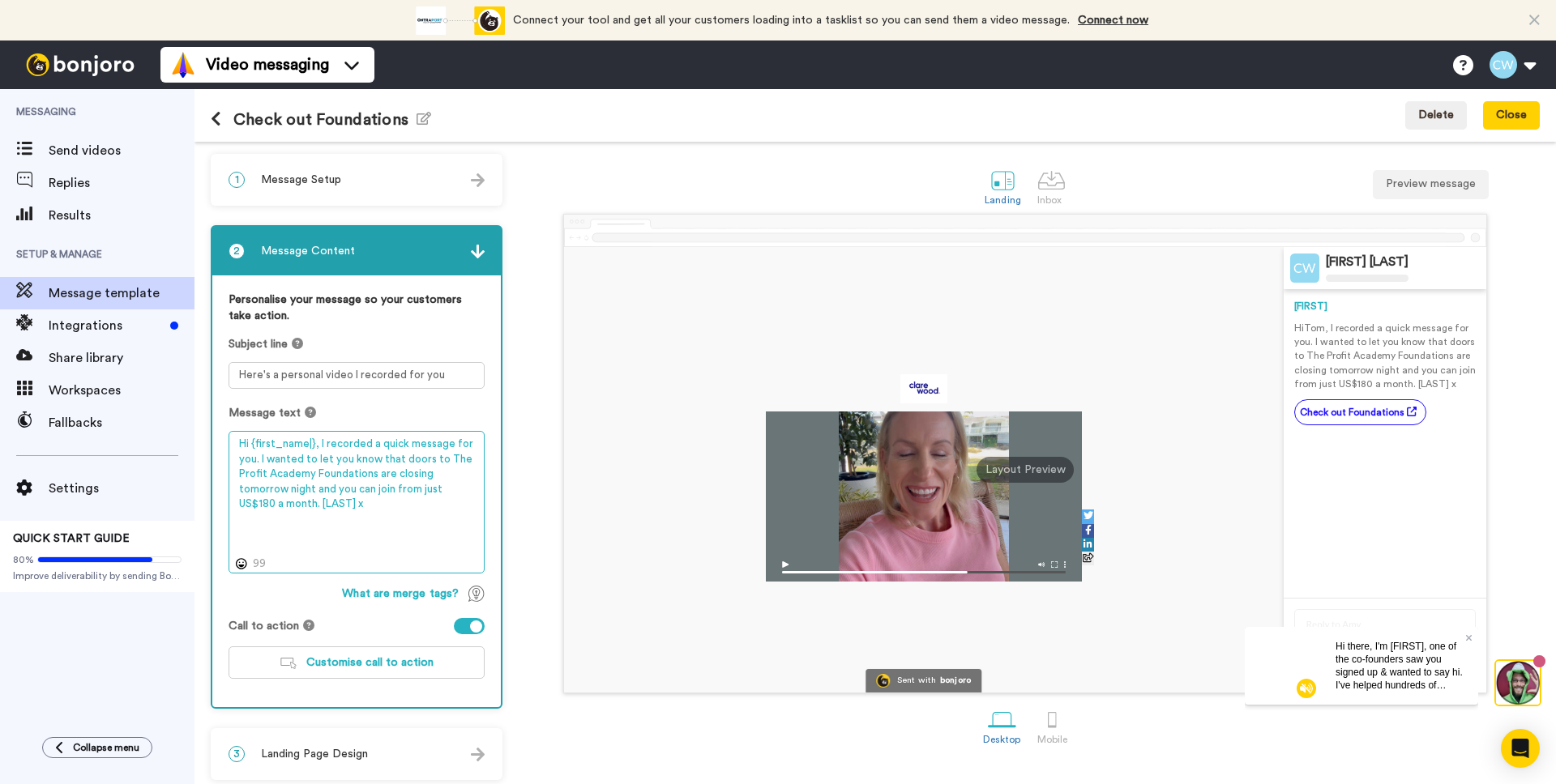 click on "Hi {first_name|}, I recorded a quick message for you. I wanted to let you know that doors to The Profit Academy Foundations are closing tomorrow night and you can join from just US$180 a month. [LAST] x" at bounding box center (357, 502) 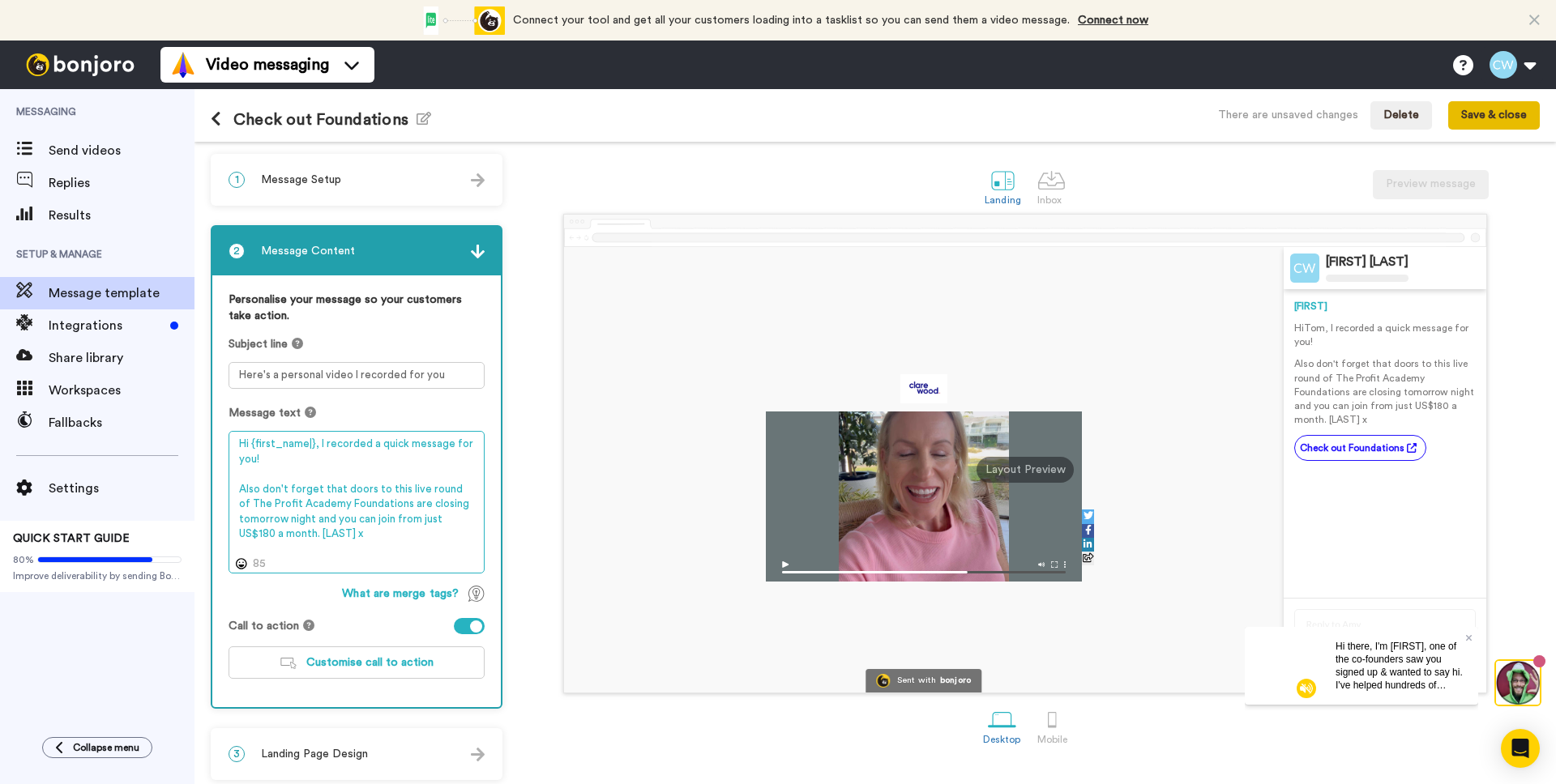 type on "Hi {first_name|}, I recorded a quick message for you!
Also don't forget that doors to this live round of The Profit Academy Foundations are closing tomorrow night and you can join from just US$180 a month. [LAST] x" 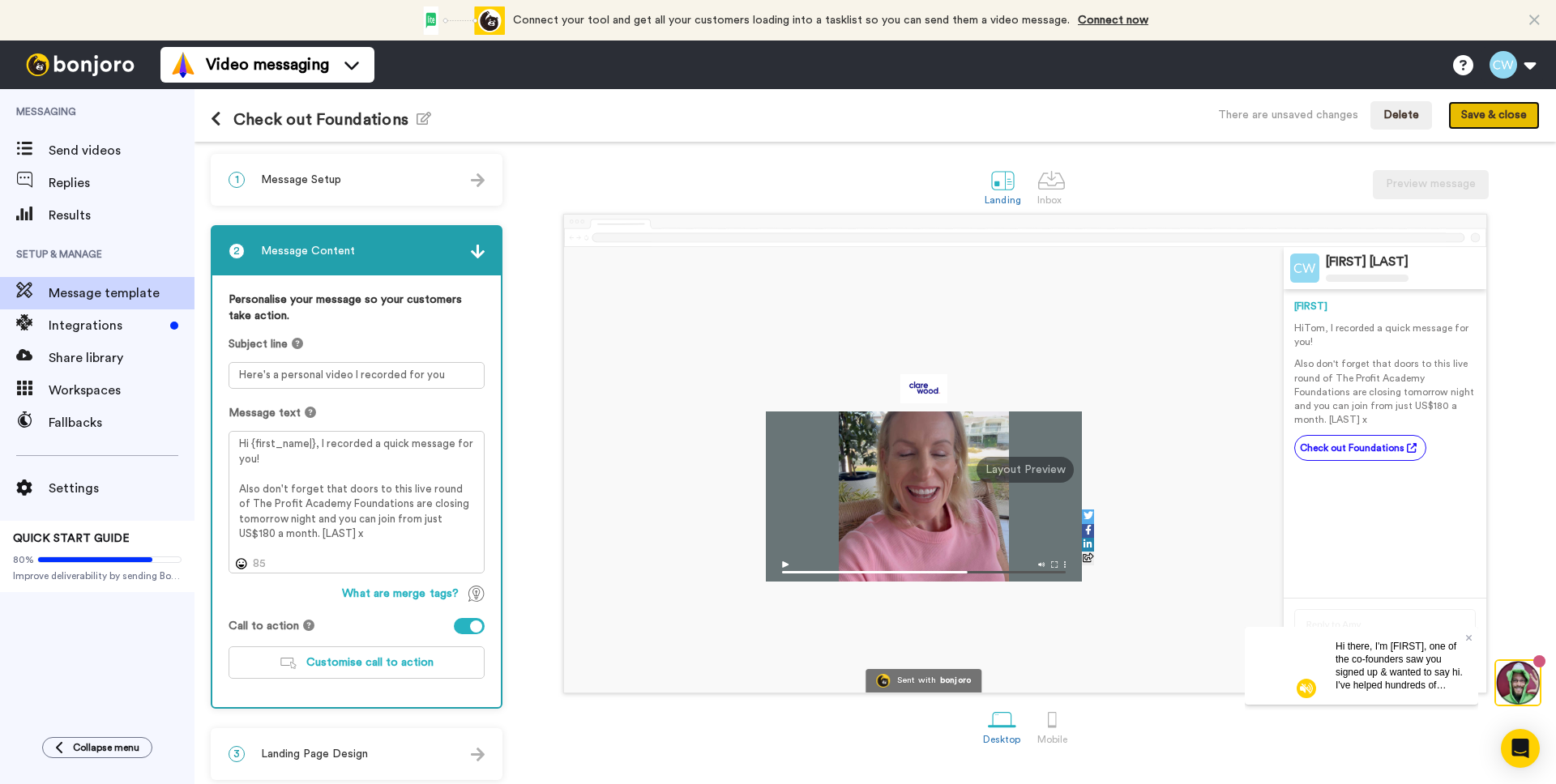 click on "Save & close" at bounding box center [1494, 116] 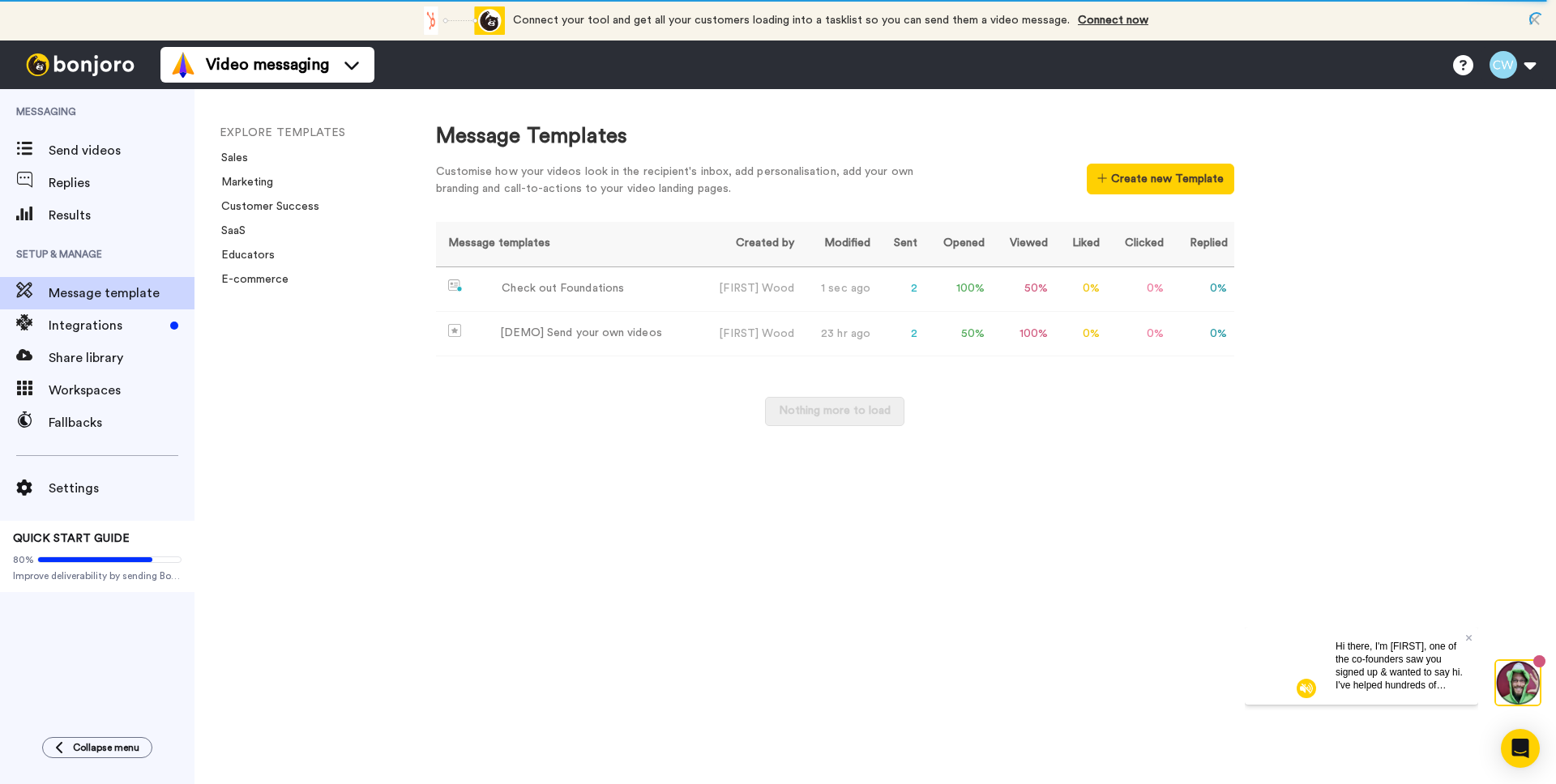 click on "EXPLORE TEMPLATES Sales Marketing Customer Success SaaS Educators E-commerce" at bounding box center (299, 437) 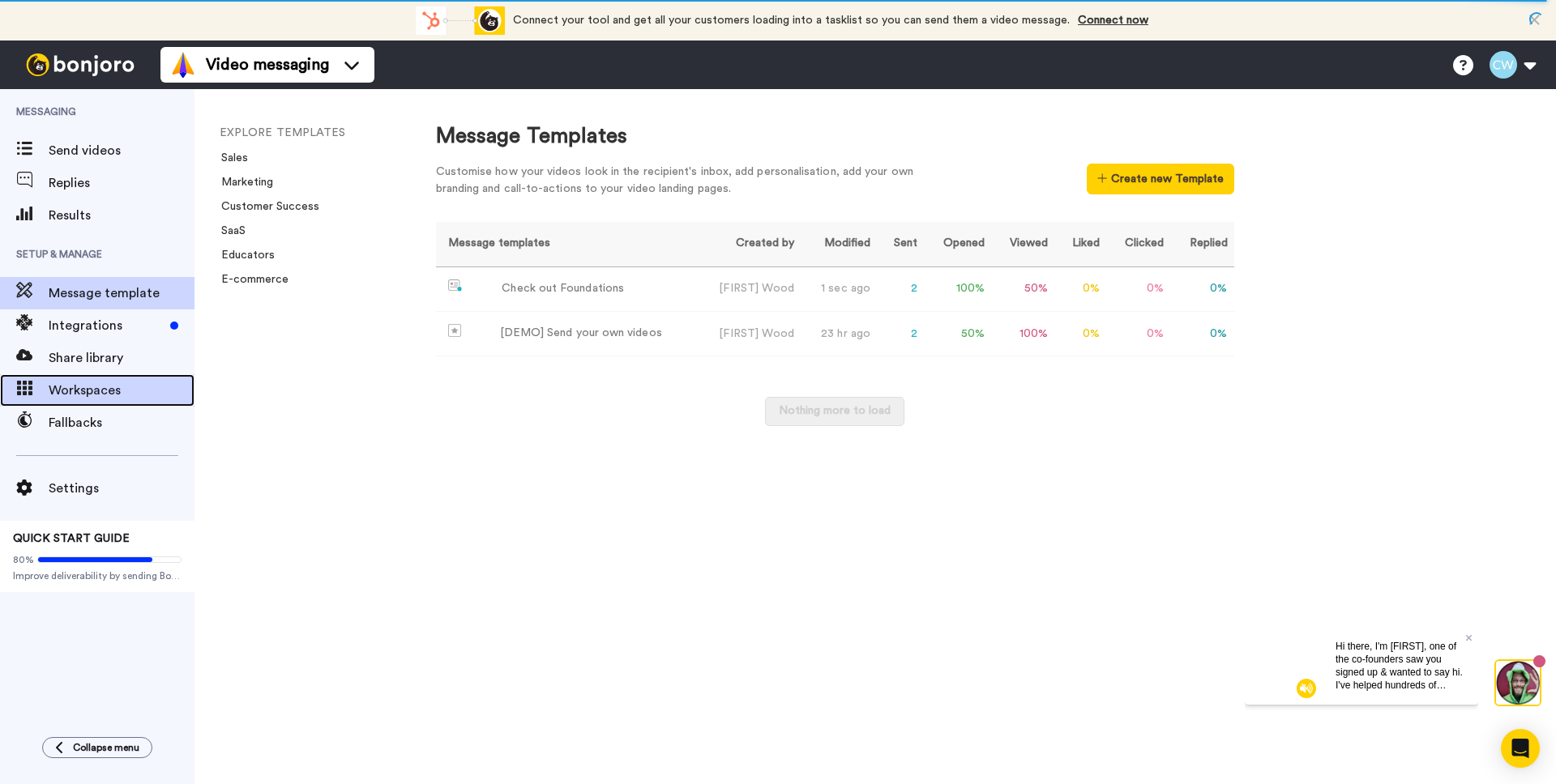 click on "Workspaces" at bounding box center (122, 390) 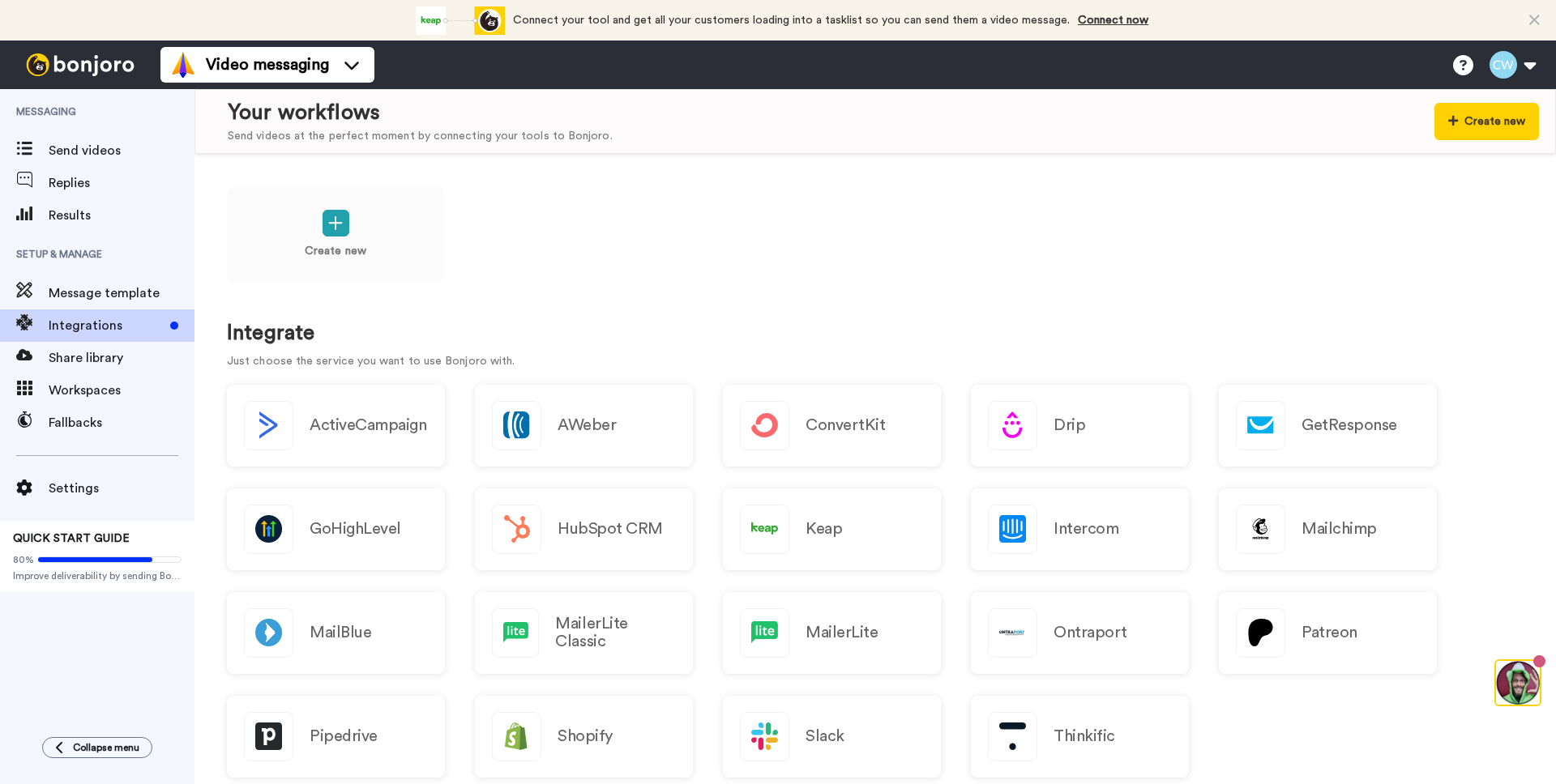 scroll, scrollTop: 0, scrollLeft: 0, axis: both 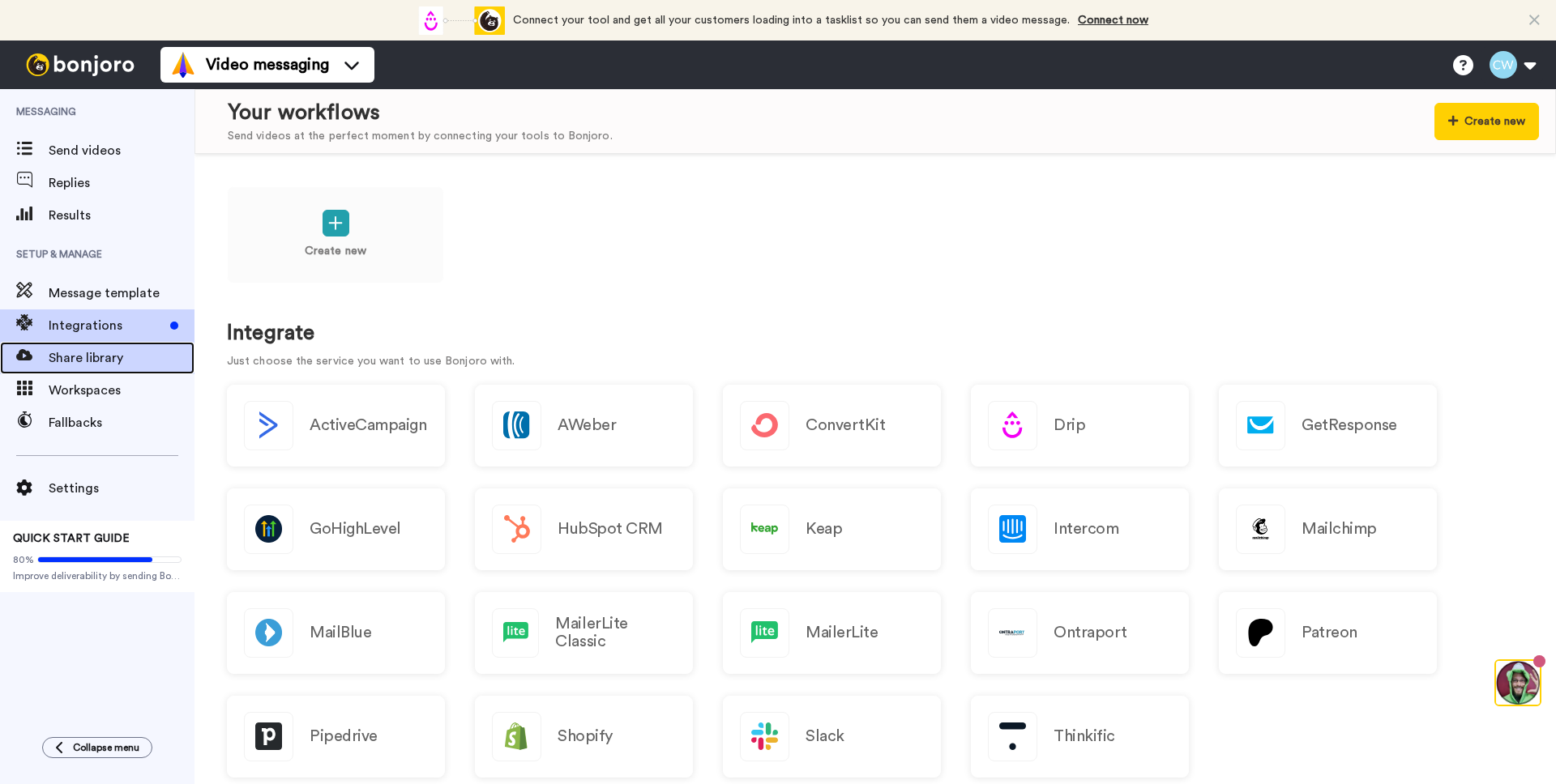 click on "Share library" at bounding box center [122, 358] 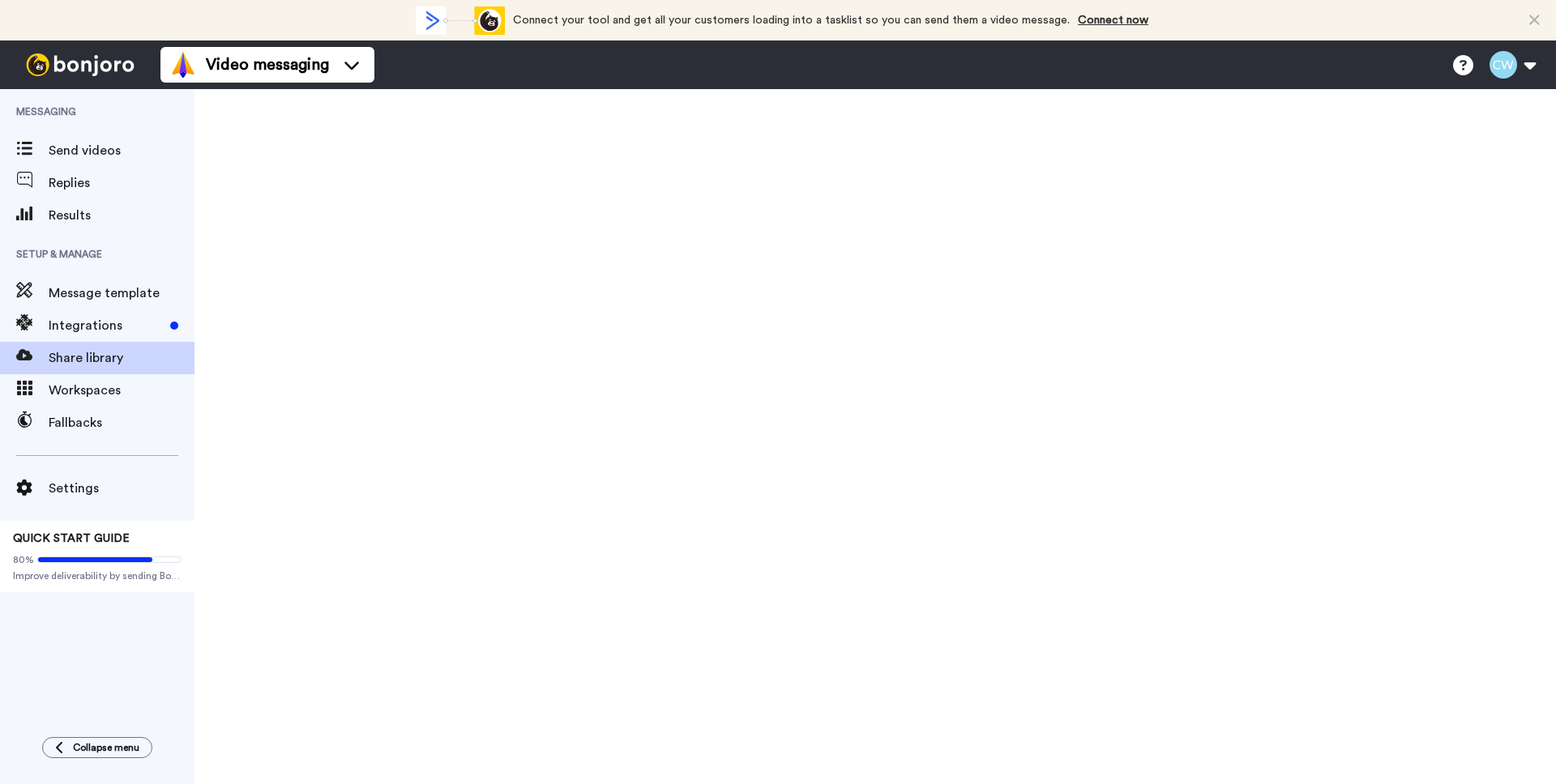 scroll, scrollTop: 0, scrollLeft: 0, axis: both 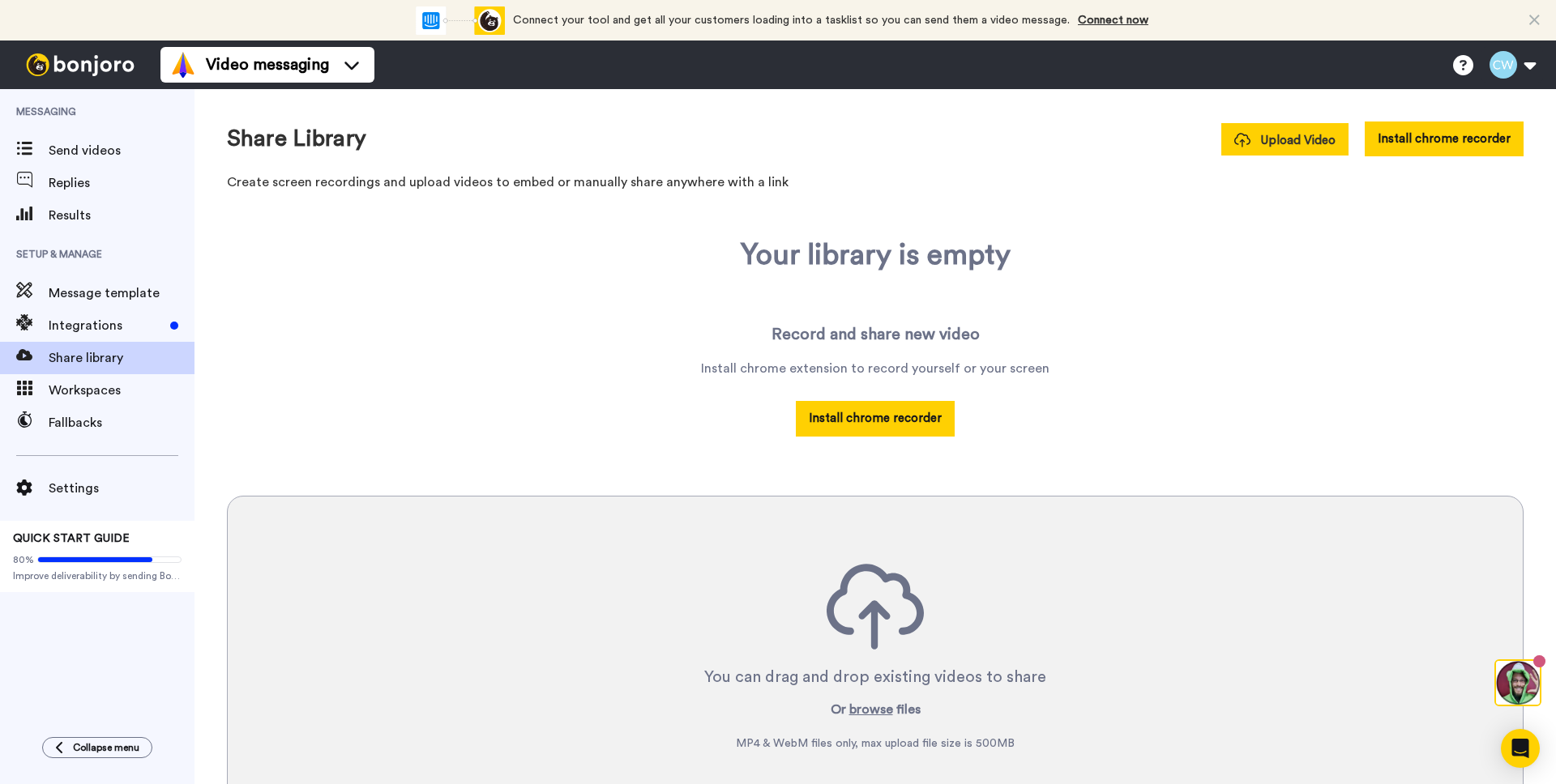 click on "Upload Video" at bounding box center (1285, 140) 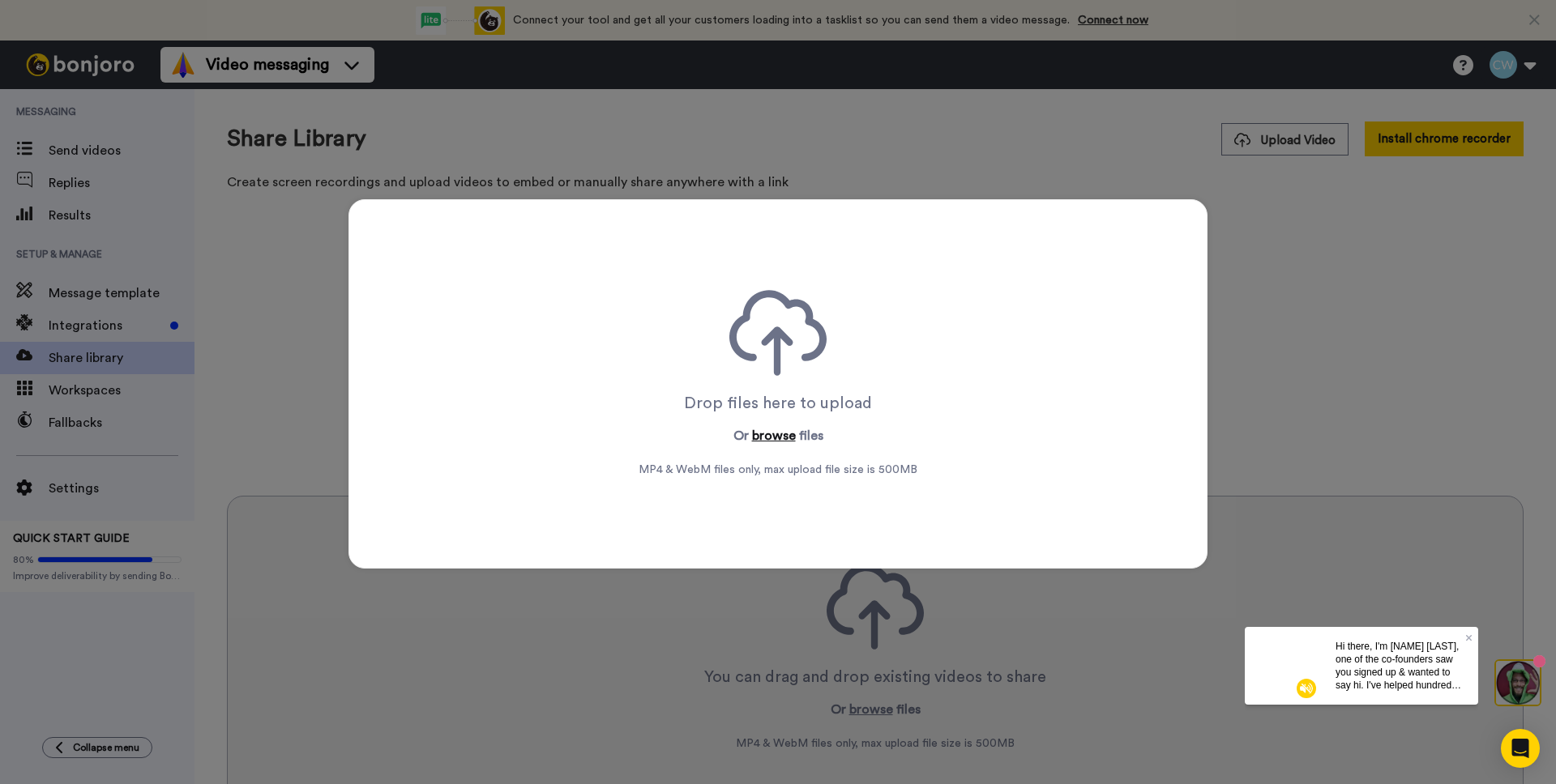 click on "browse" at bounding box center [774, 436] 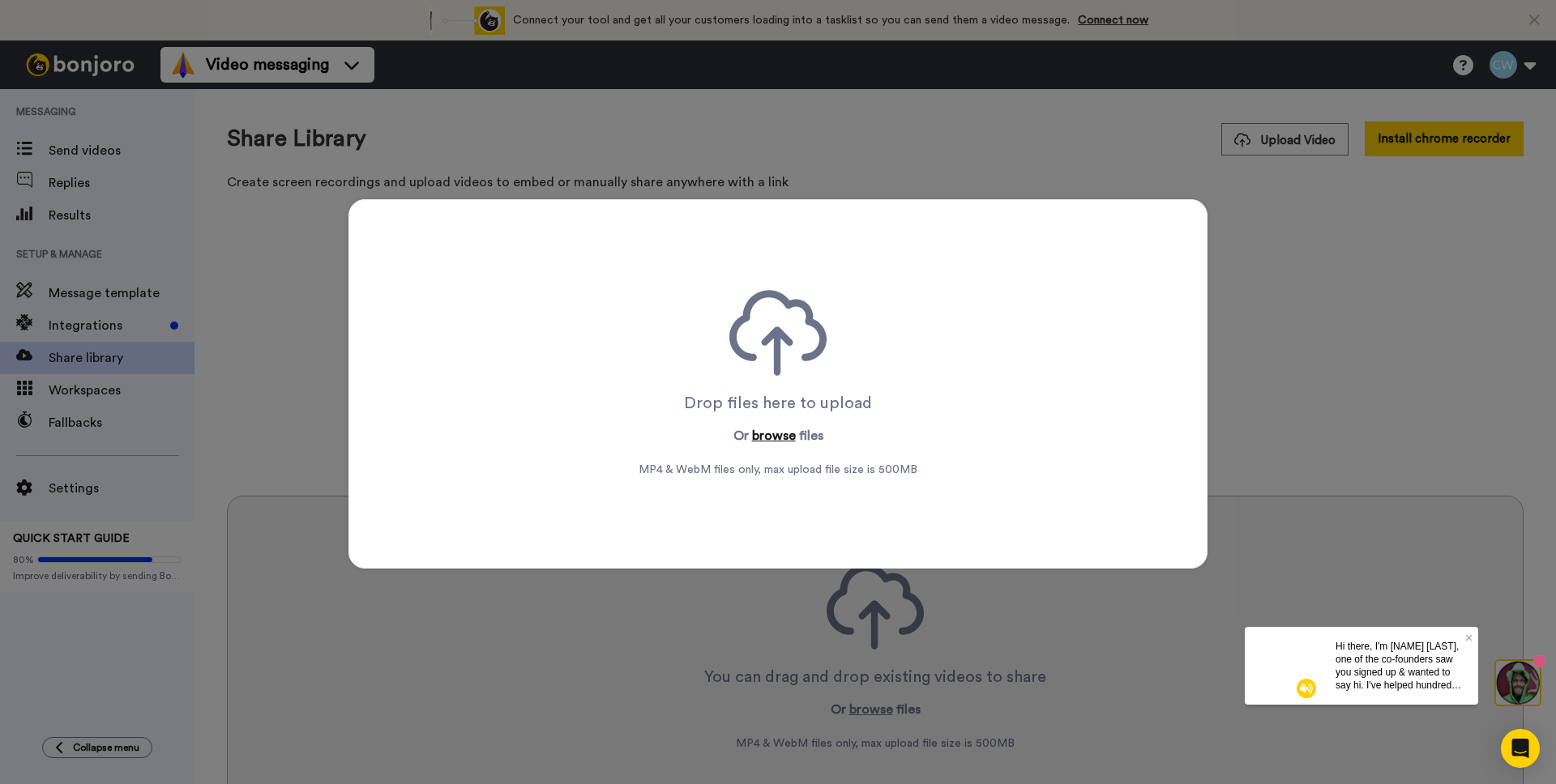 click on "browse" at bounding box center [774, 436] 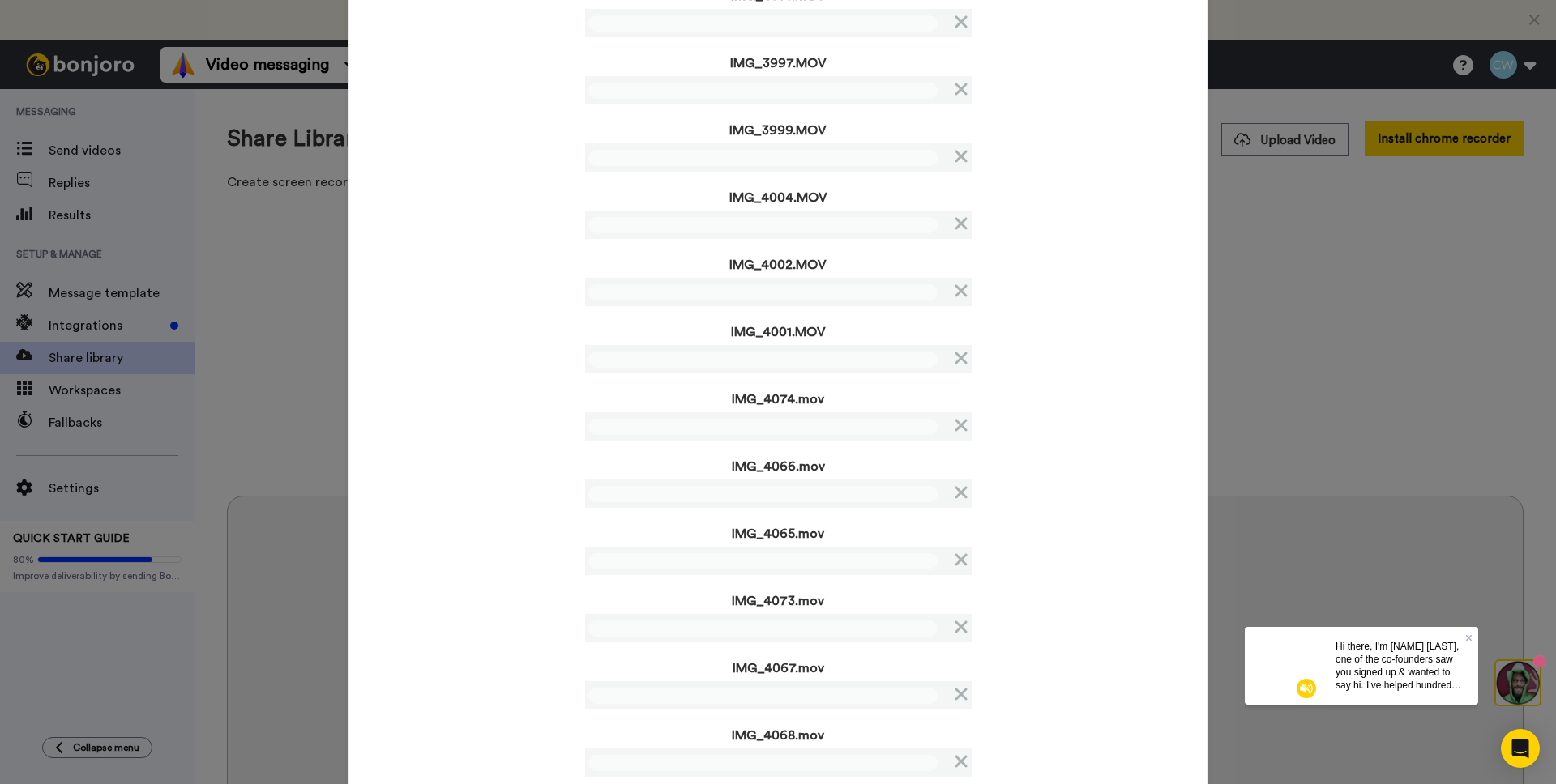 scroll, scrollTop: 0, scrollLeft: 0, axis: both 